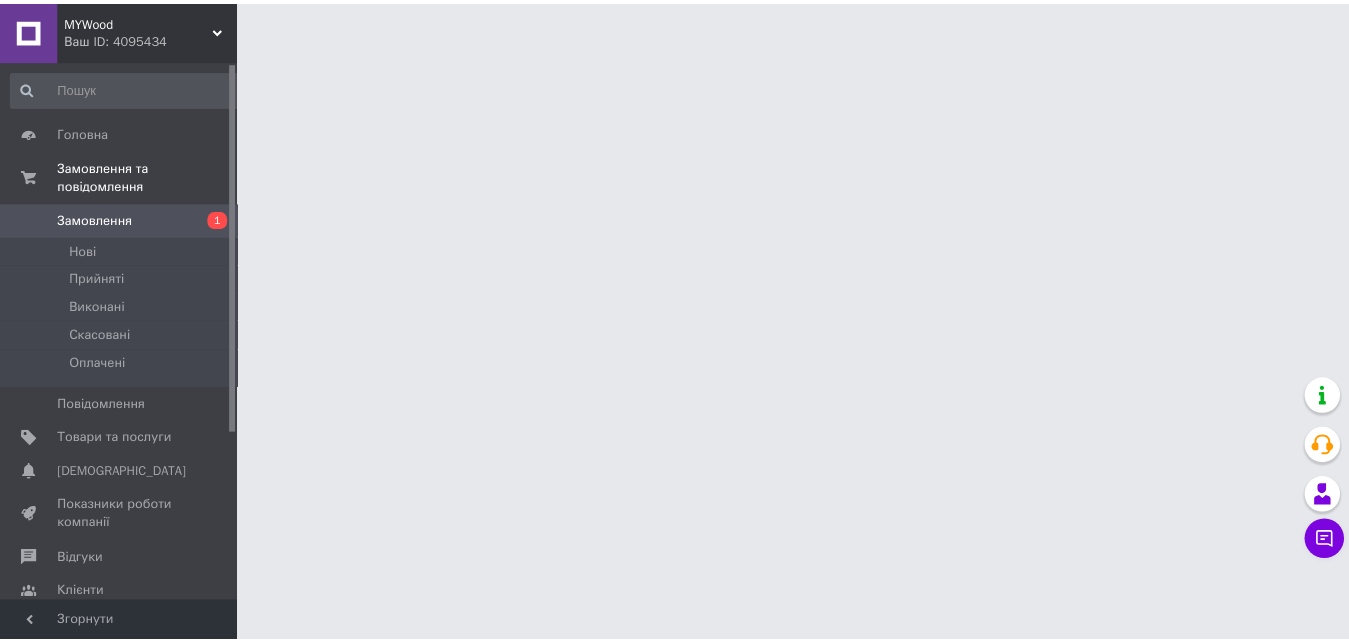 scroll, scrollTop: 0, scrollLeft: 0, axis: both 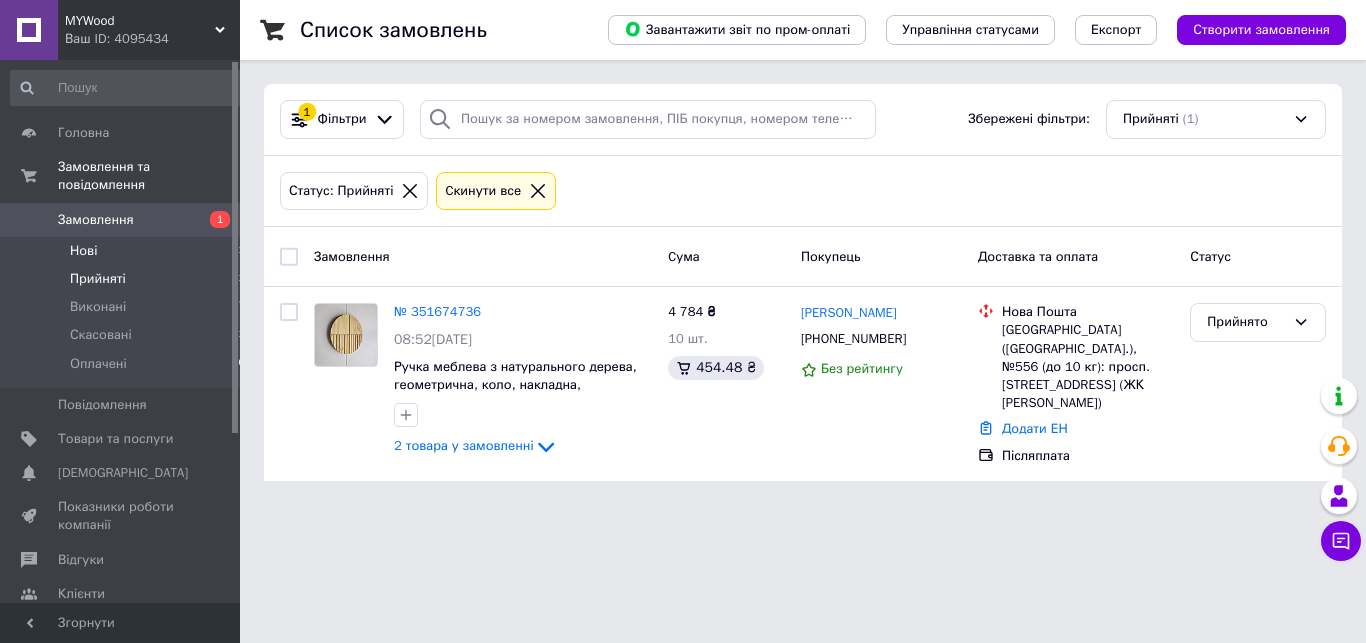 click on "Нові 1" at bounding box center (128, 251) 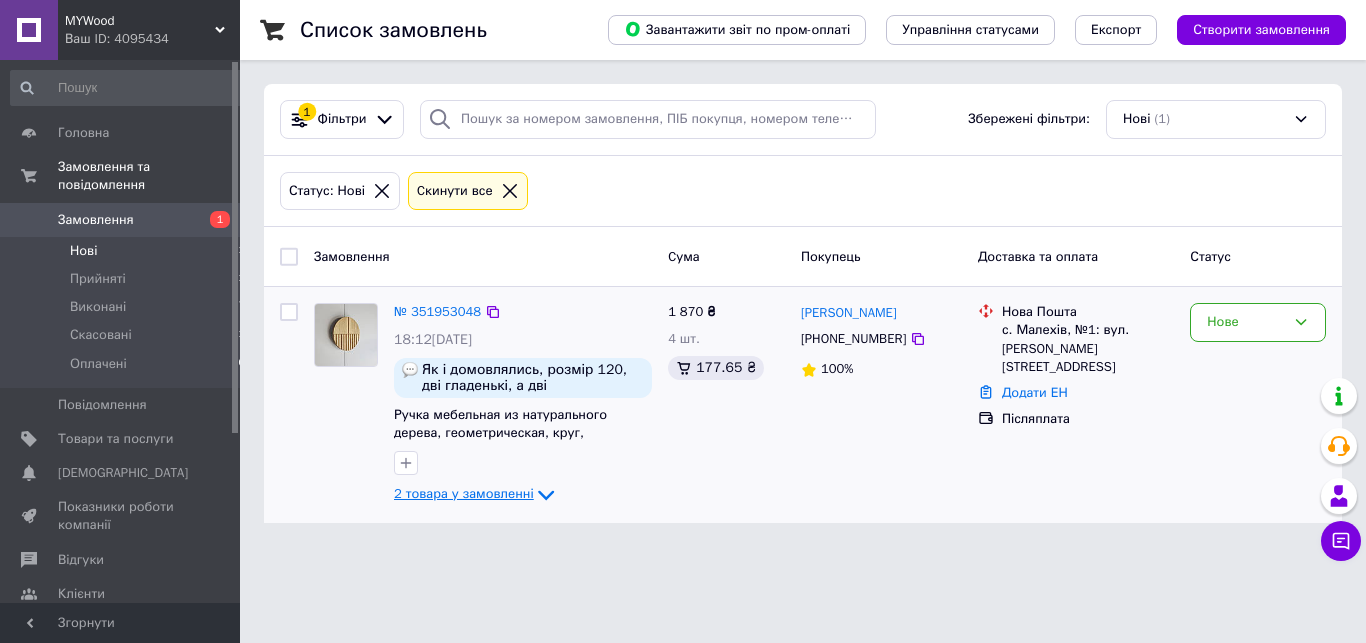 click on "2 товара у замовленні" at bounding box center [464, 494] 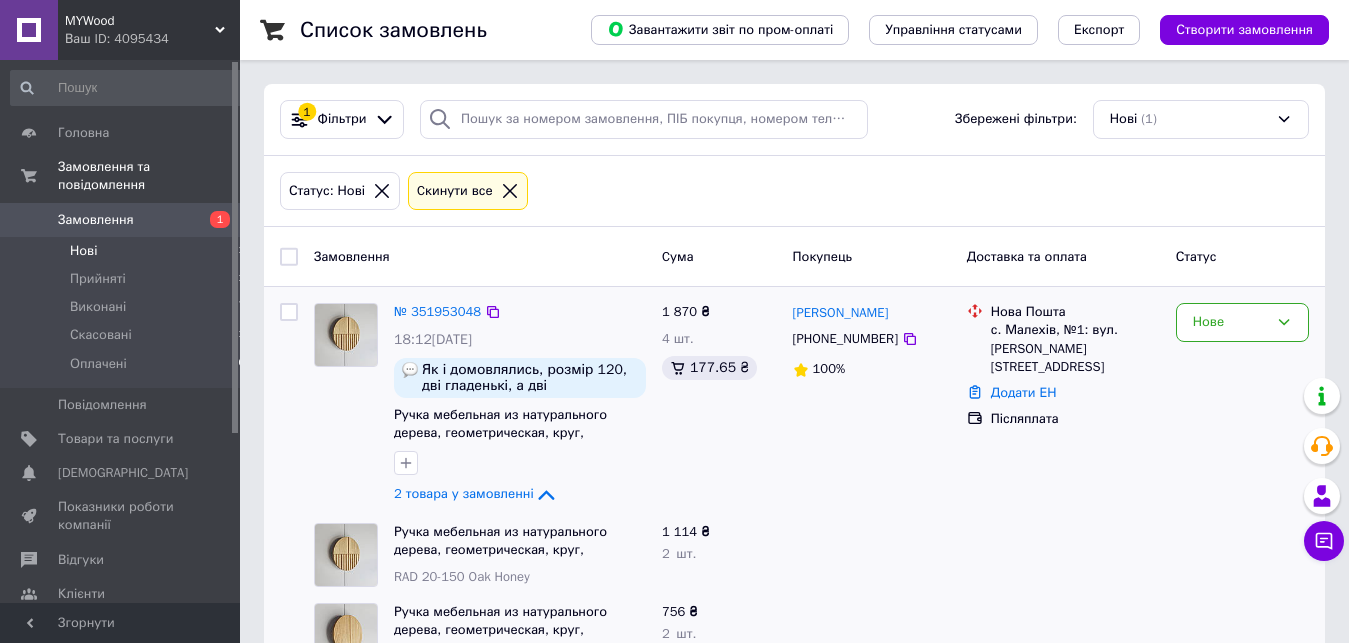 scroll, scrollTop: 65, scrollLeft: 0, axis: vertical 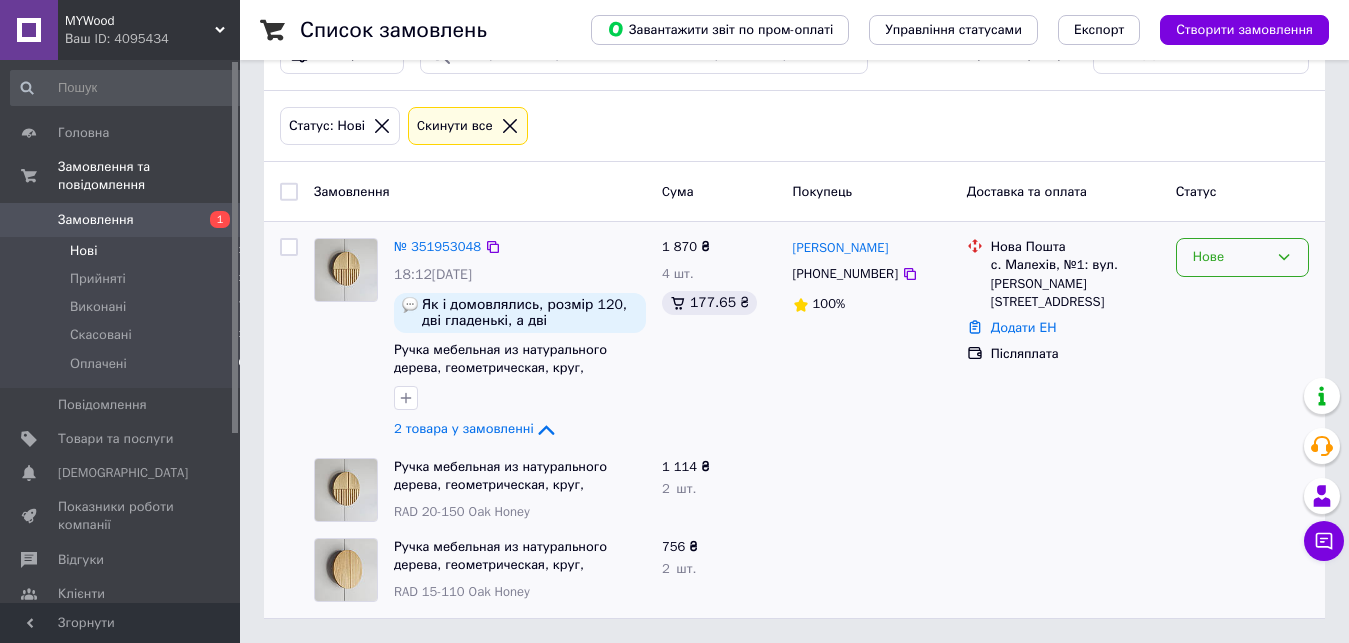 click 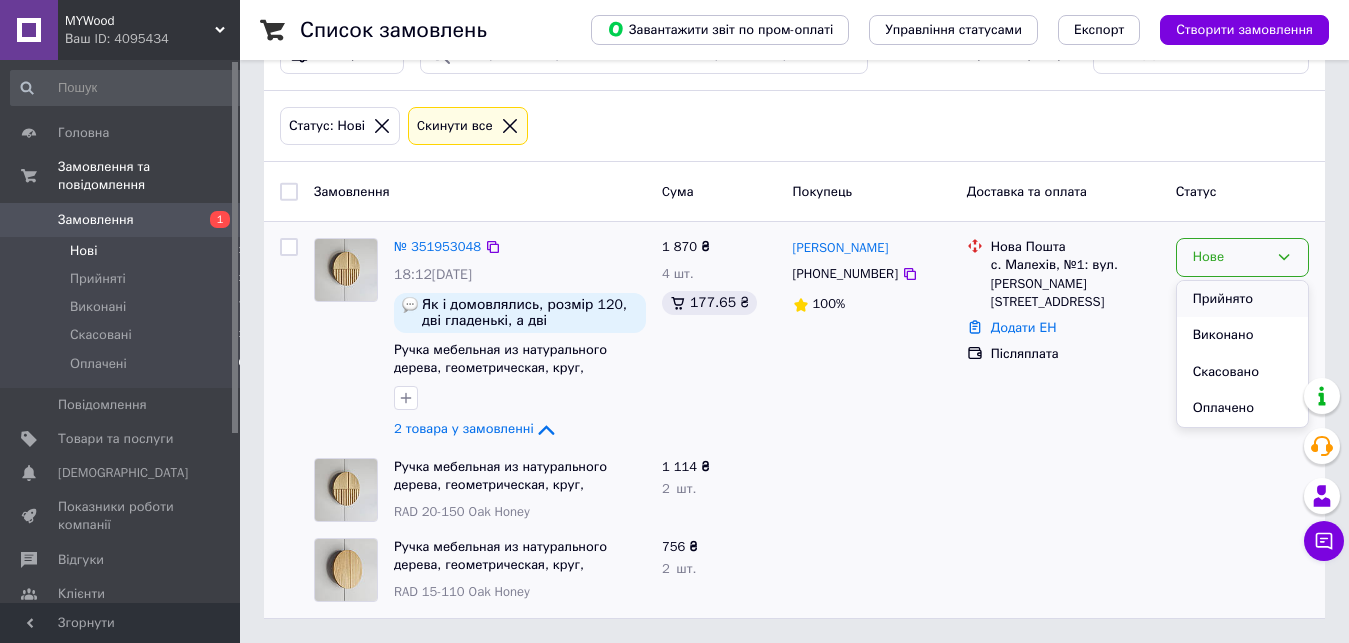 click on "Прийнято" at bounding box center (1242, 299) 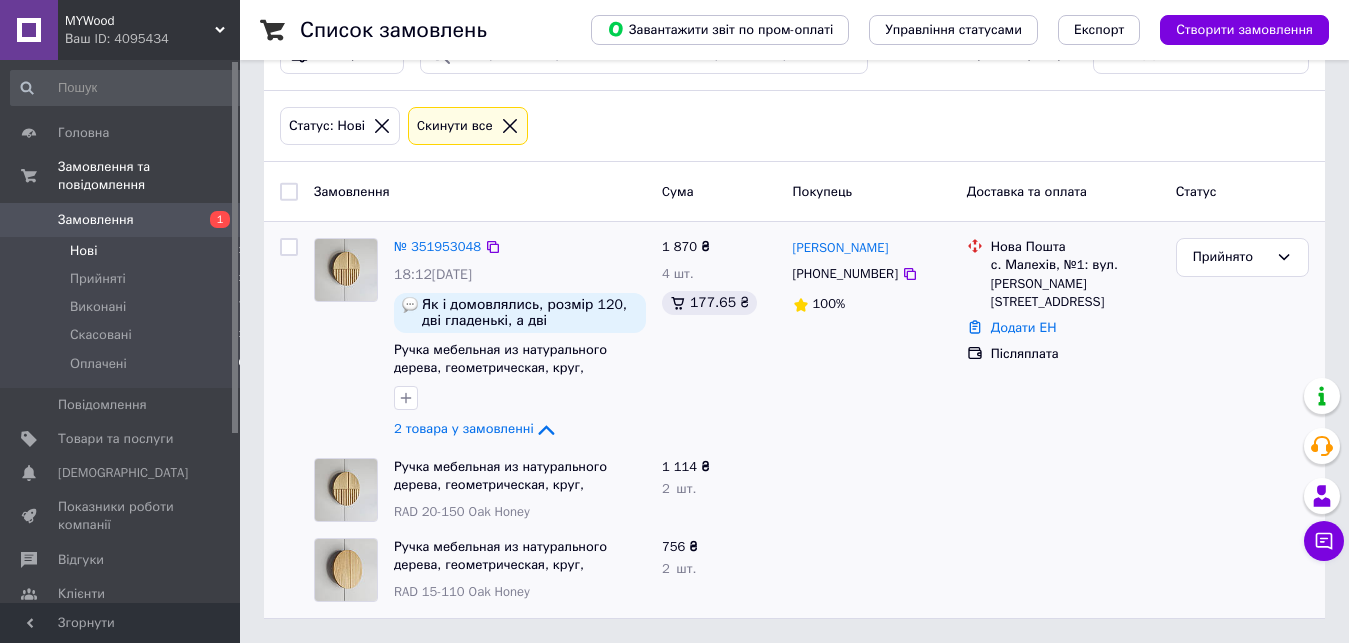 click on "Замовлення" at bounding box center [121, 220] 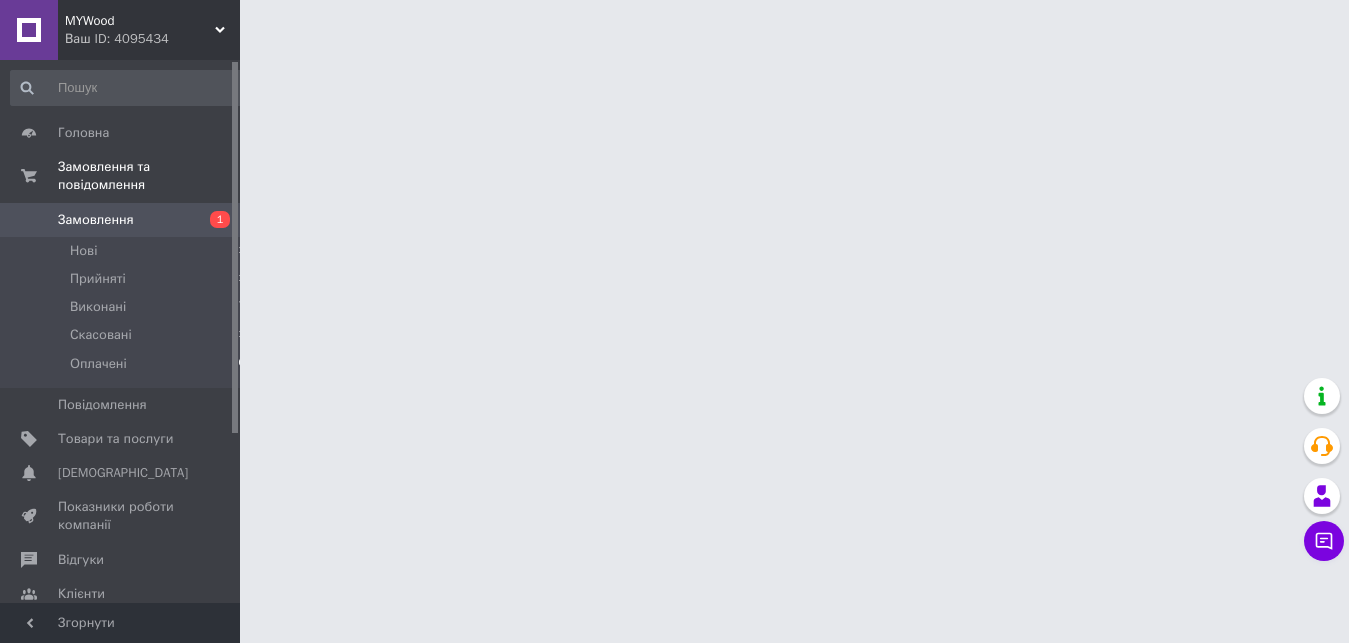 scroll, scrollTop: 0, scrollLeft: 0, axis: both 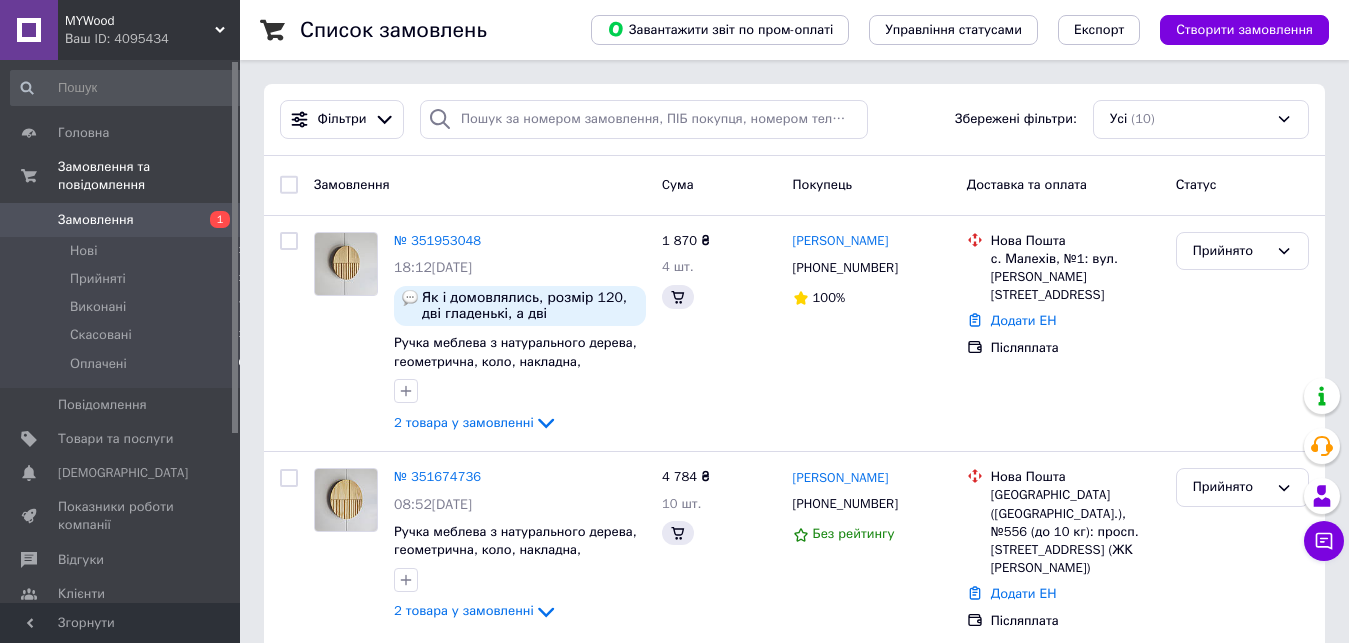 click on "Замовлення" at bounding box center (96, 220) 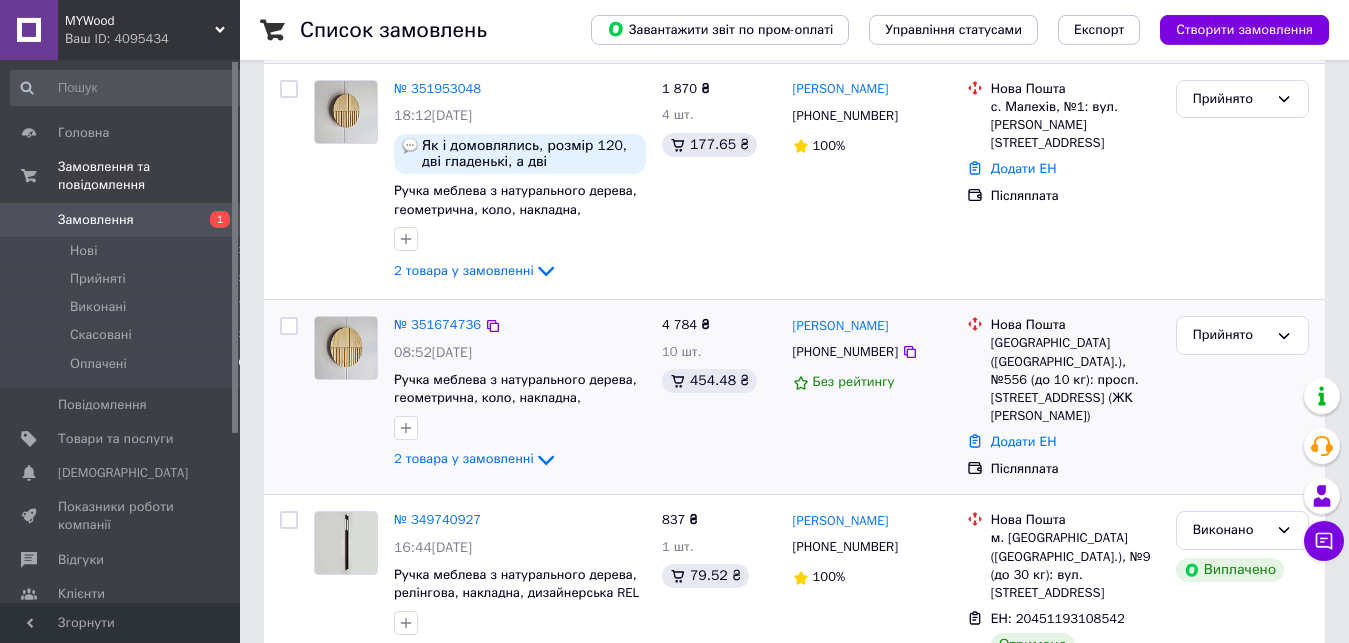 scroll, scrollTop: 102, scrollLeft: 0, axis: vertical 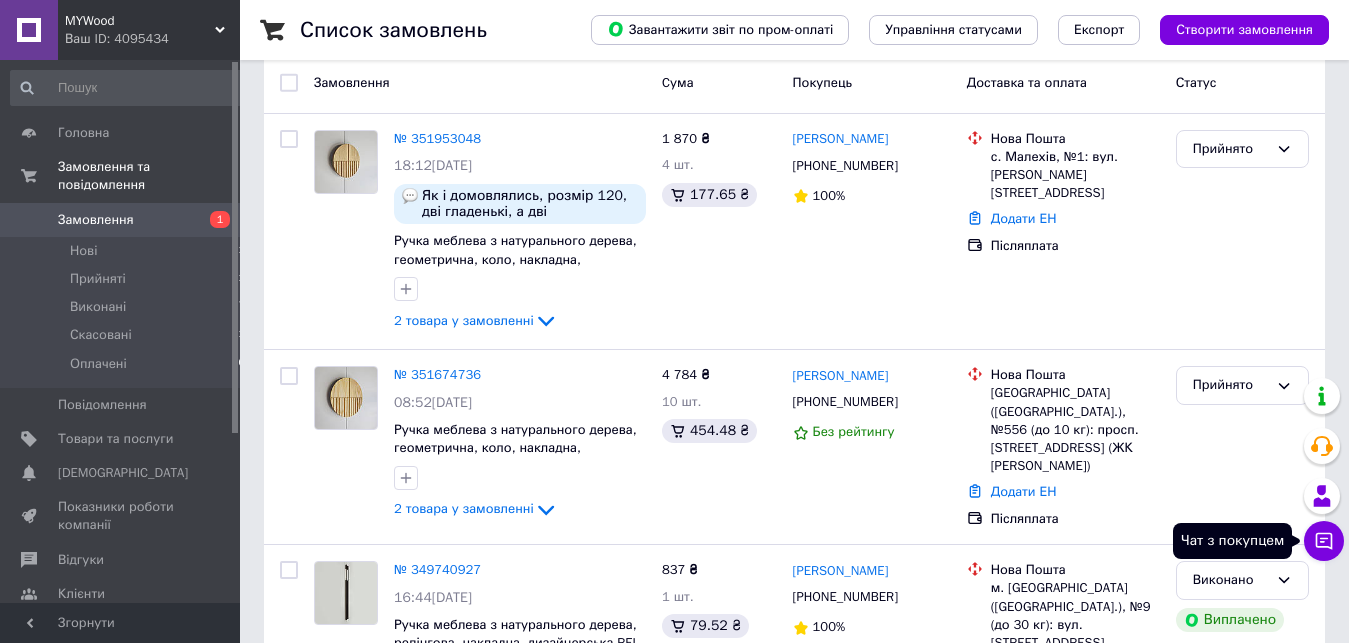 click 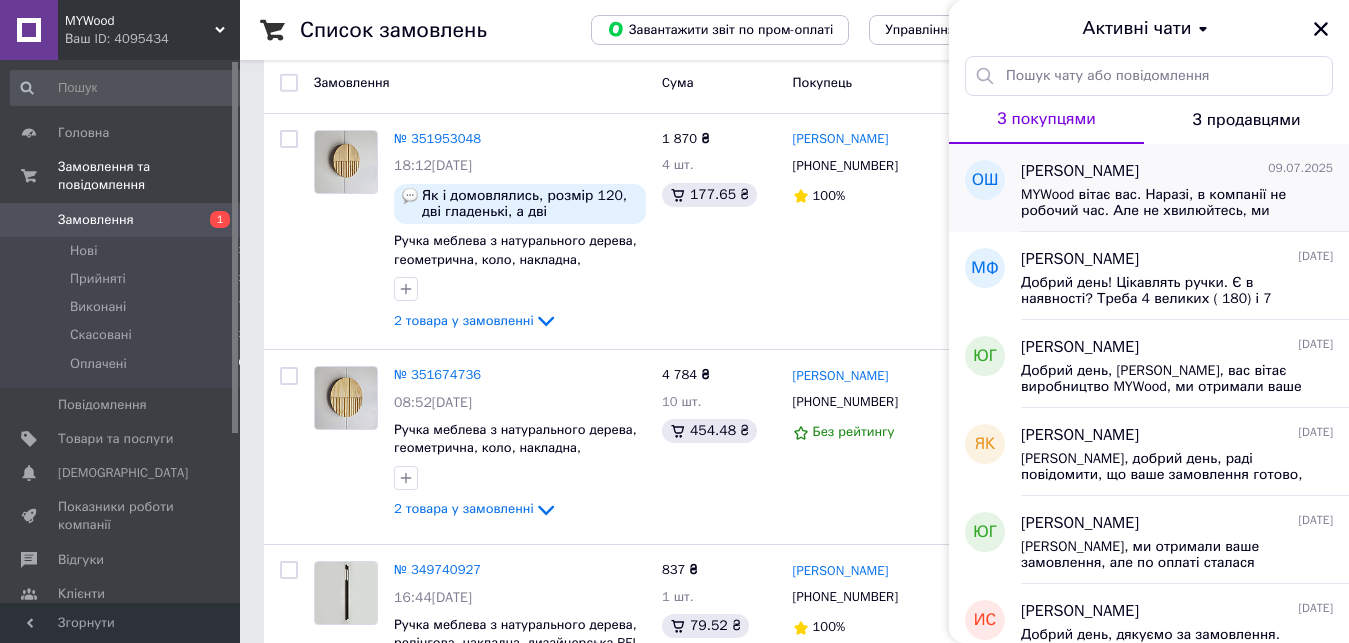 click on "MYWood вітає вас. Наразі, в компанії не робочий час. Але не хвилюйтесь, ми отримали ваше замовлення, і обробимо його якнайшвидше у найближчі робочі години. Дякуємо за розуміння." at bounding box center [1177, 201] 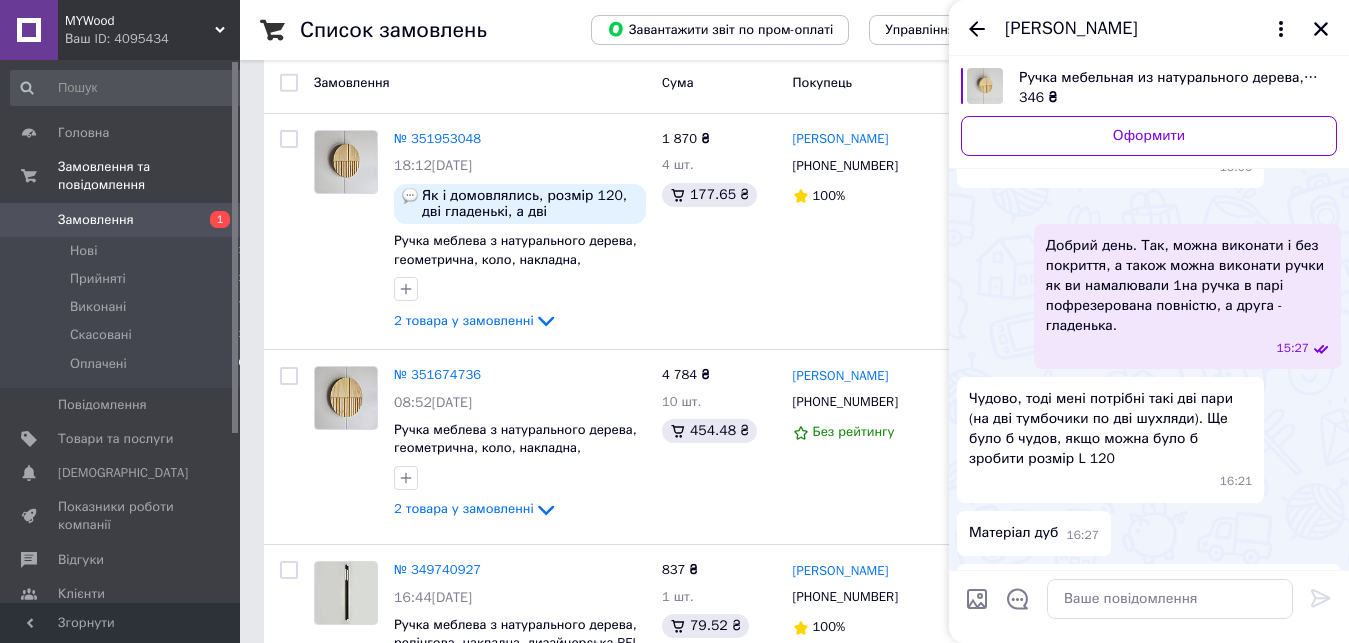 scroll, scrollTop: 230, scrollLeft: 0, axis: vertical 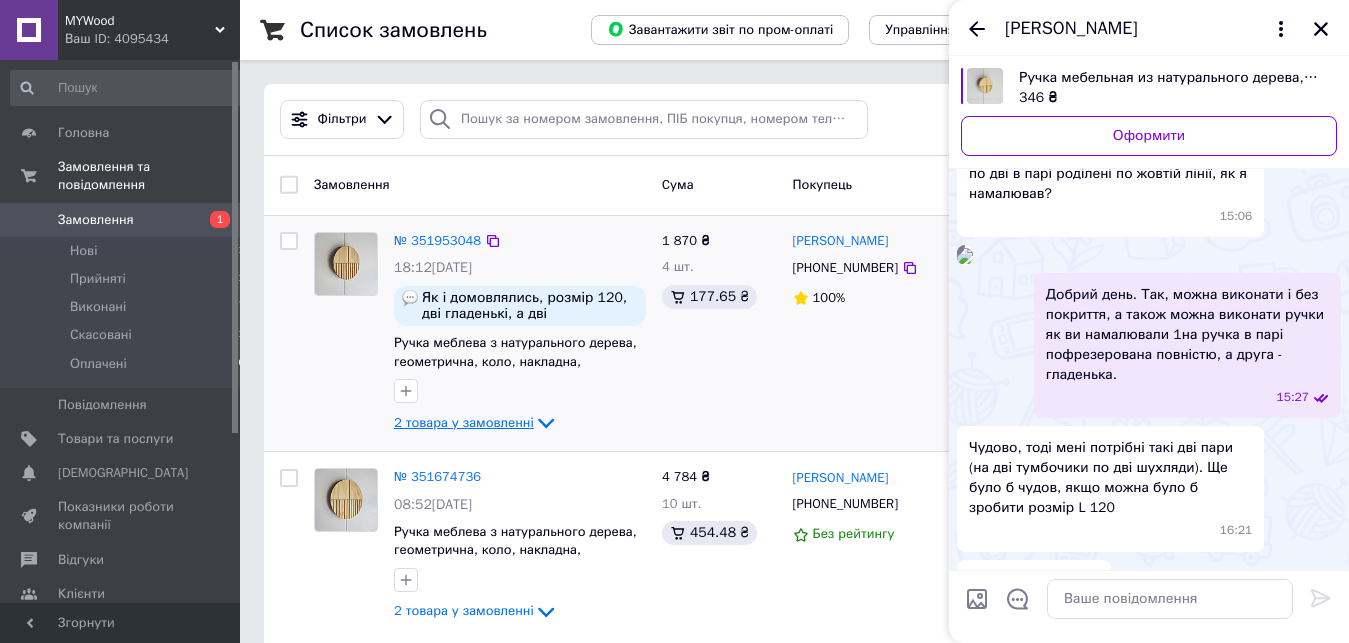 click on "2 товара у замовленні" at bounding box center [464, 422] 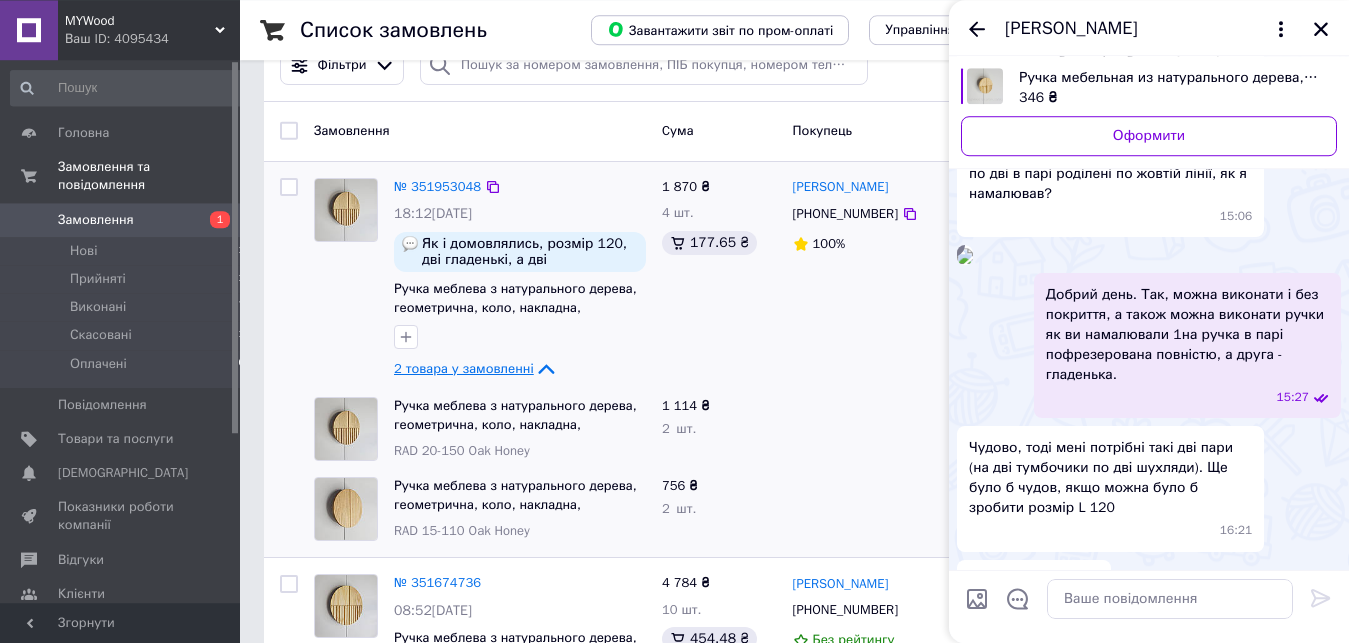 scroll, scrollTop: 102, scrollLeft: 0, axis: vertical 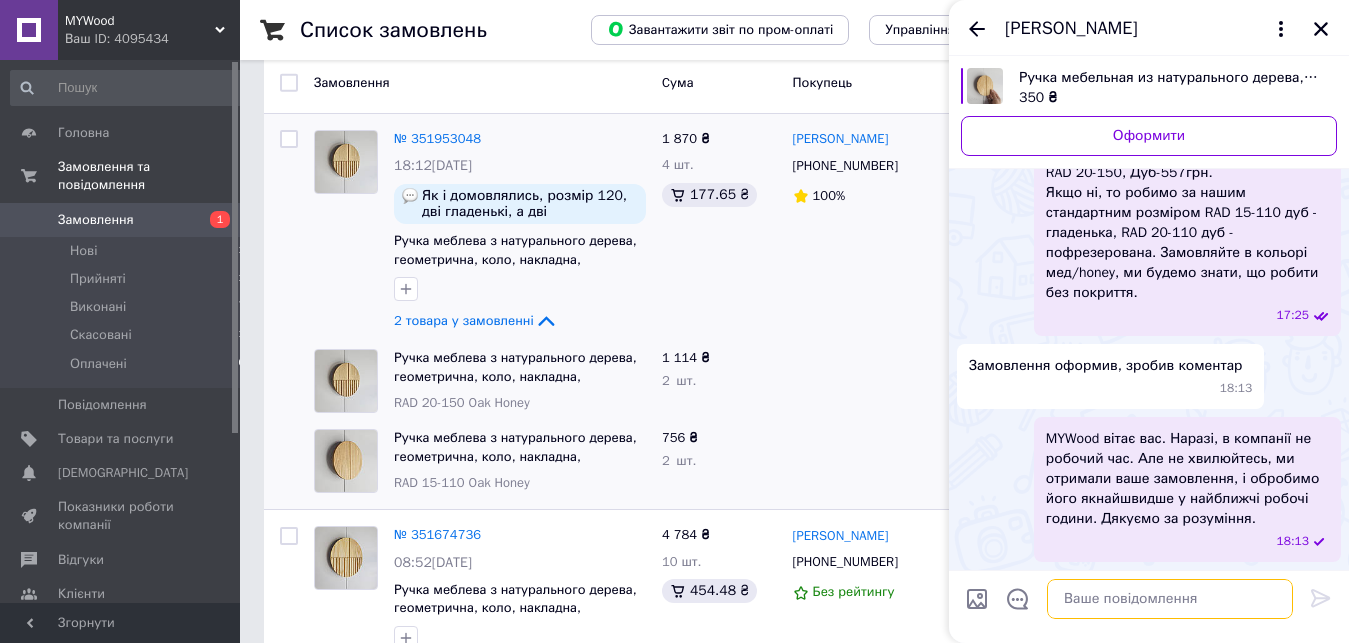 click at bounding box center (1170, 599) 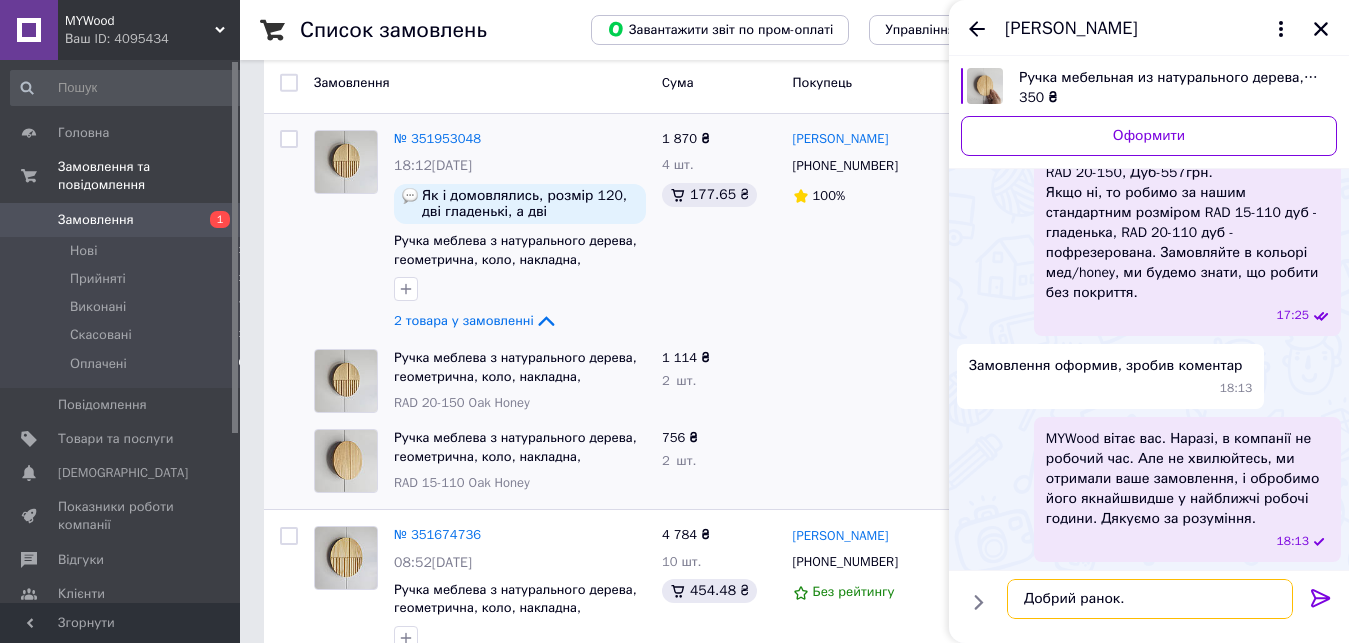 type on "Добрий ранок." 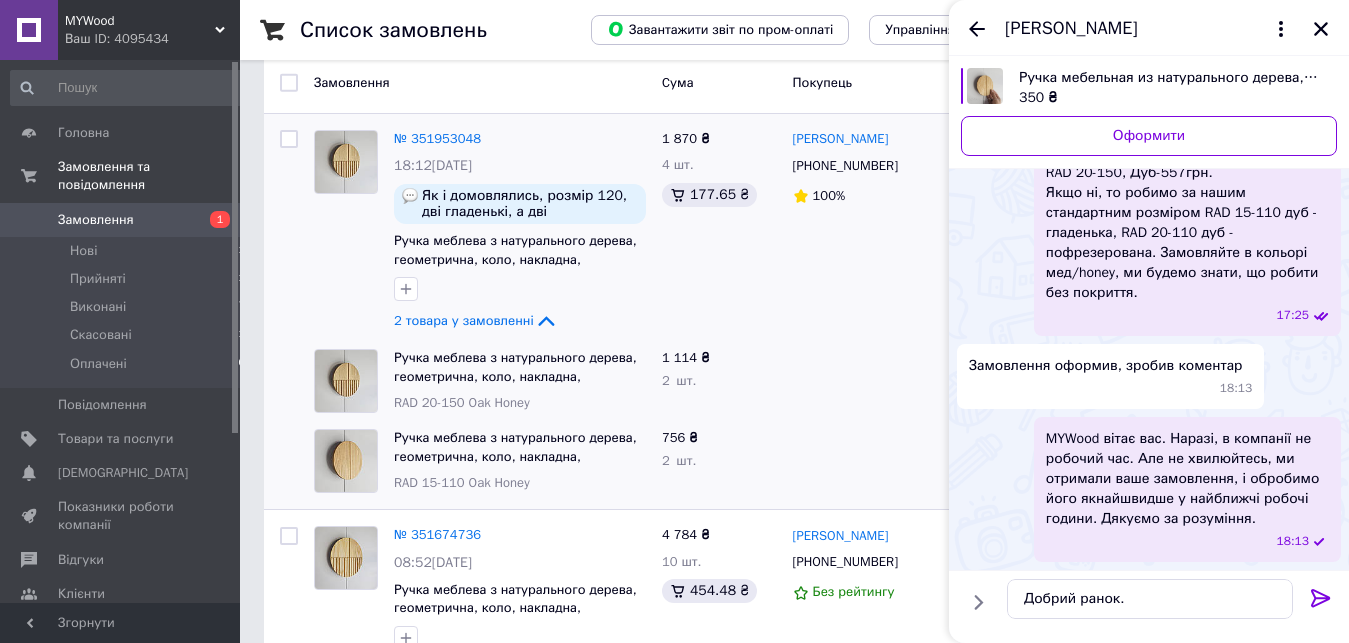 click at bounding box center (872, 381) 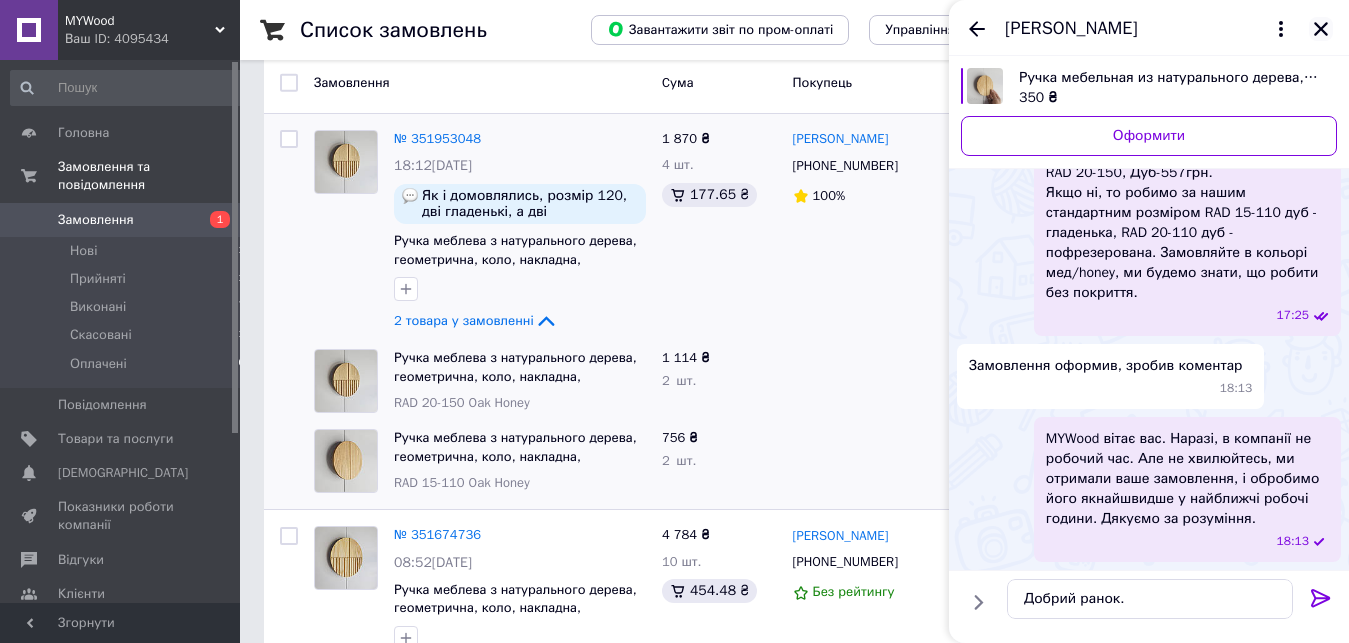 click 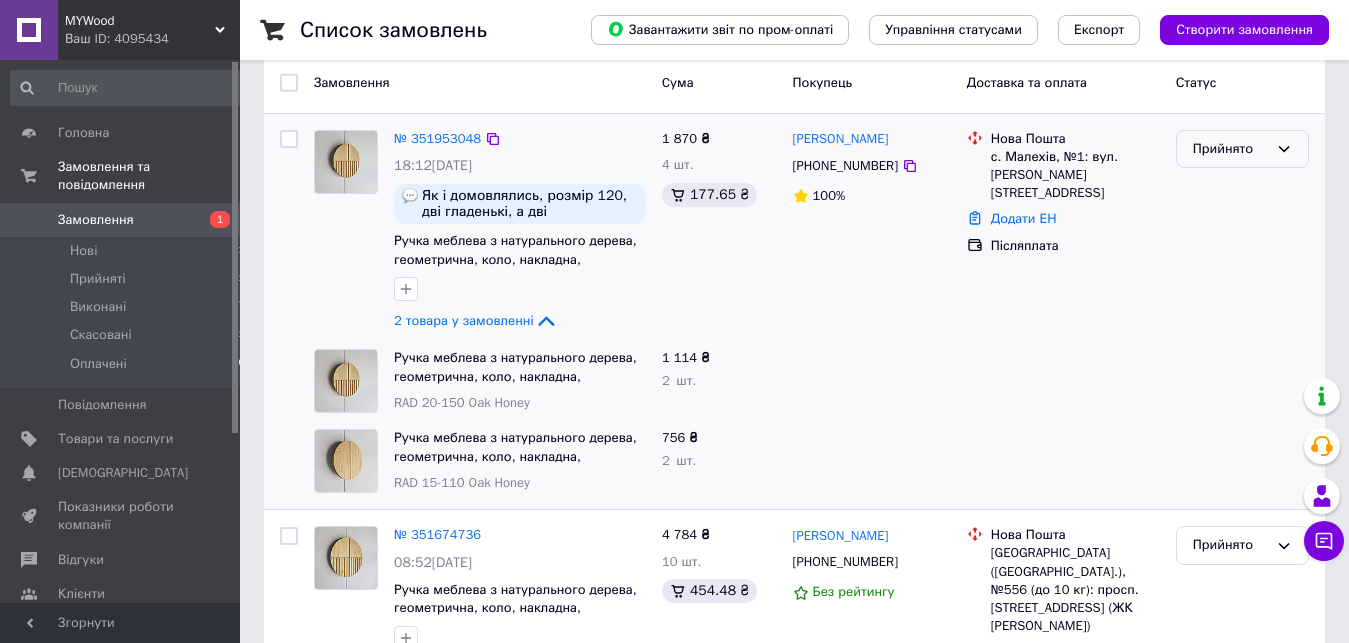click 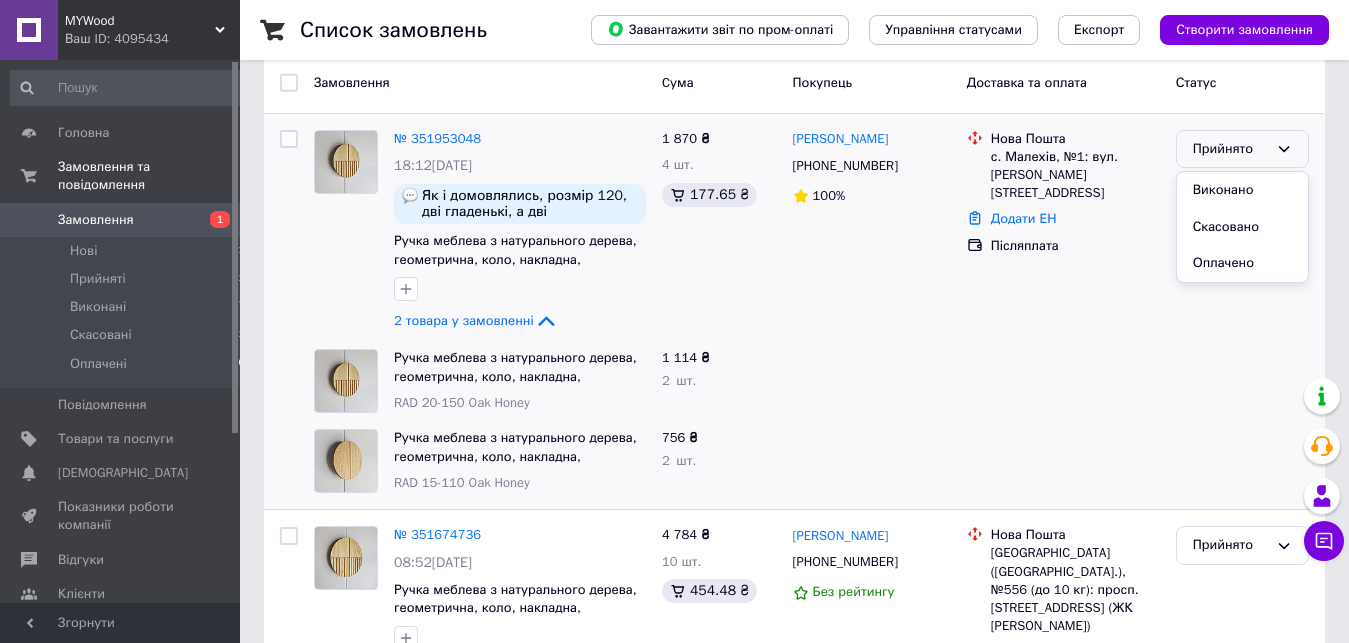click at bounding box center [1063, 381] 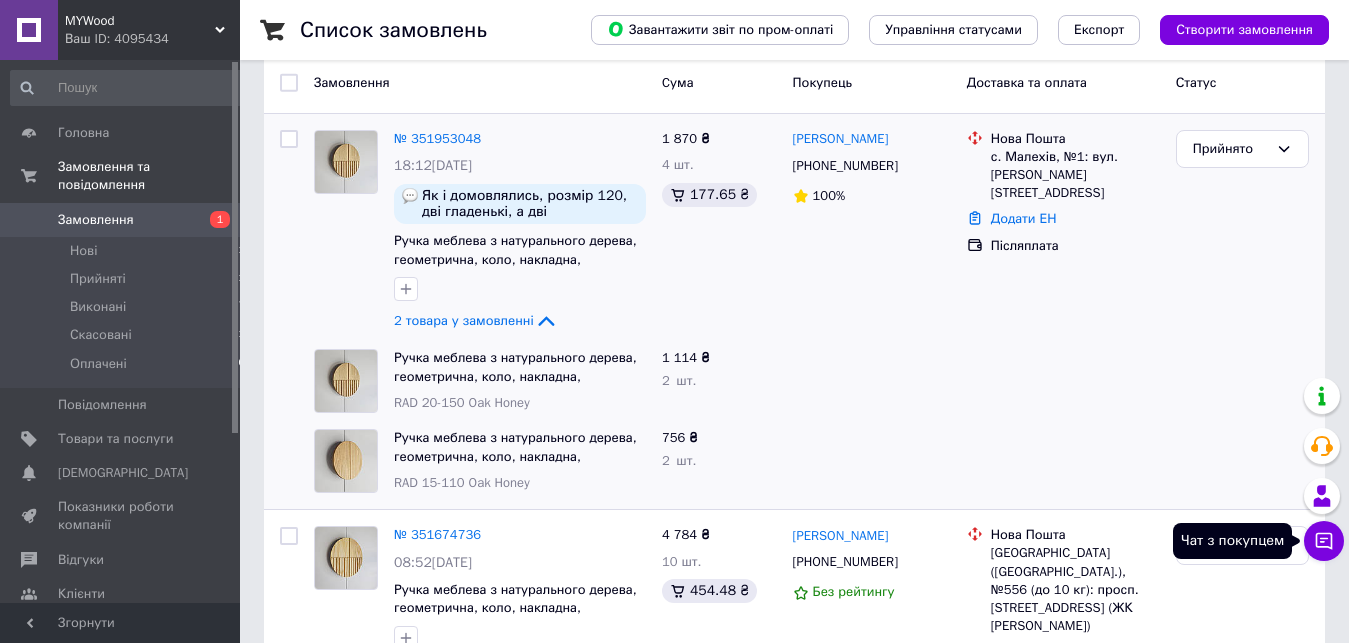 click 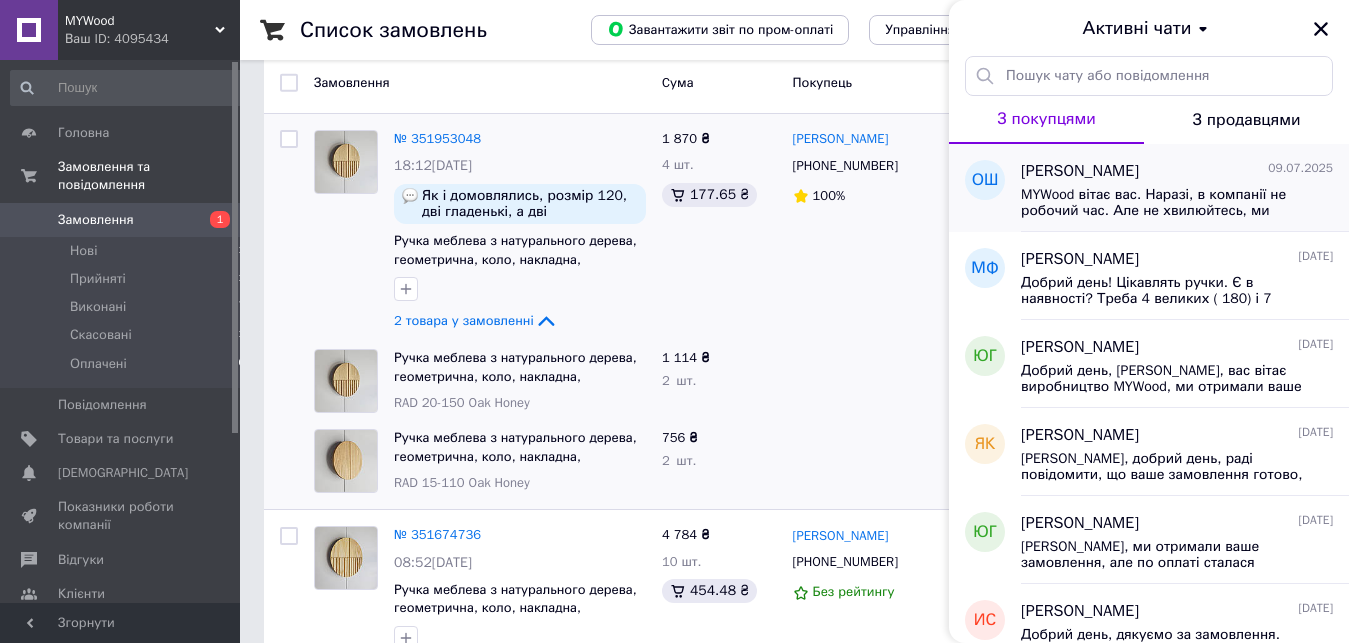 click on "MYWood вітає вас. Наразі, в компанії не робочий час. Але не хвилюйтесь, ми отримали ваше замовлення, і обробимо його якнайшвидше у найближчі робочі години. Дякуємо за розуміння." at bounding box center [1163, 203] 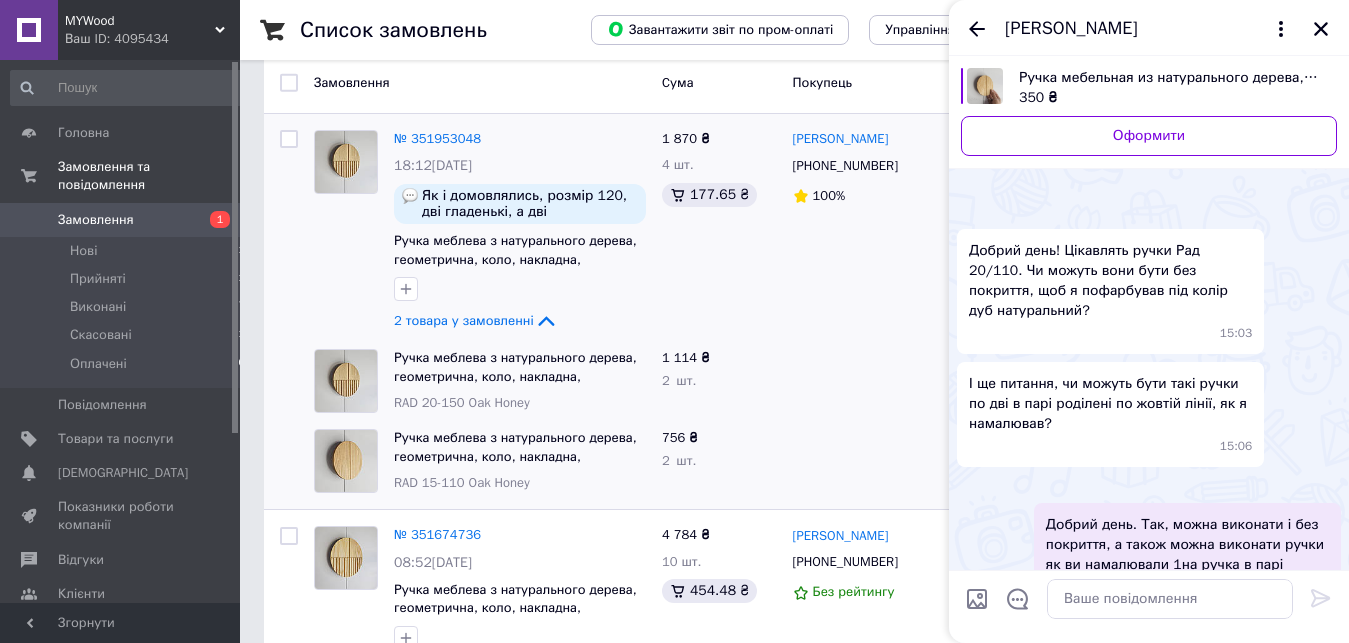 scroll, scrollTop: 1256, scrollLeft: 0, axis: vertical 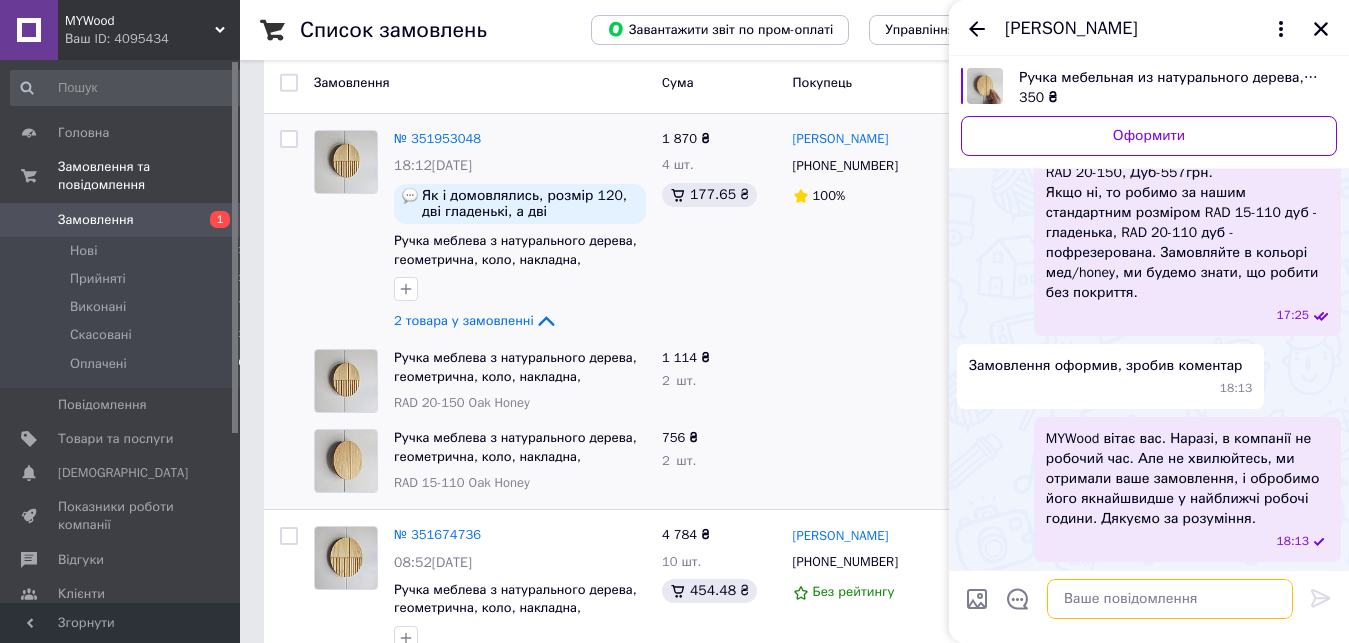 click at bounding box center (1170, 599) 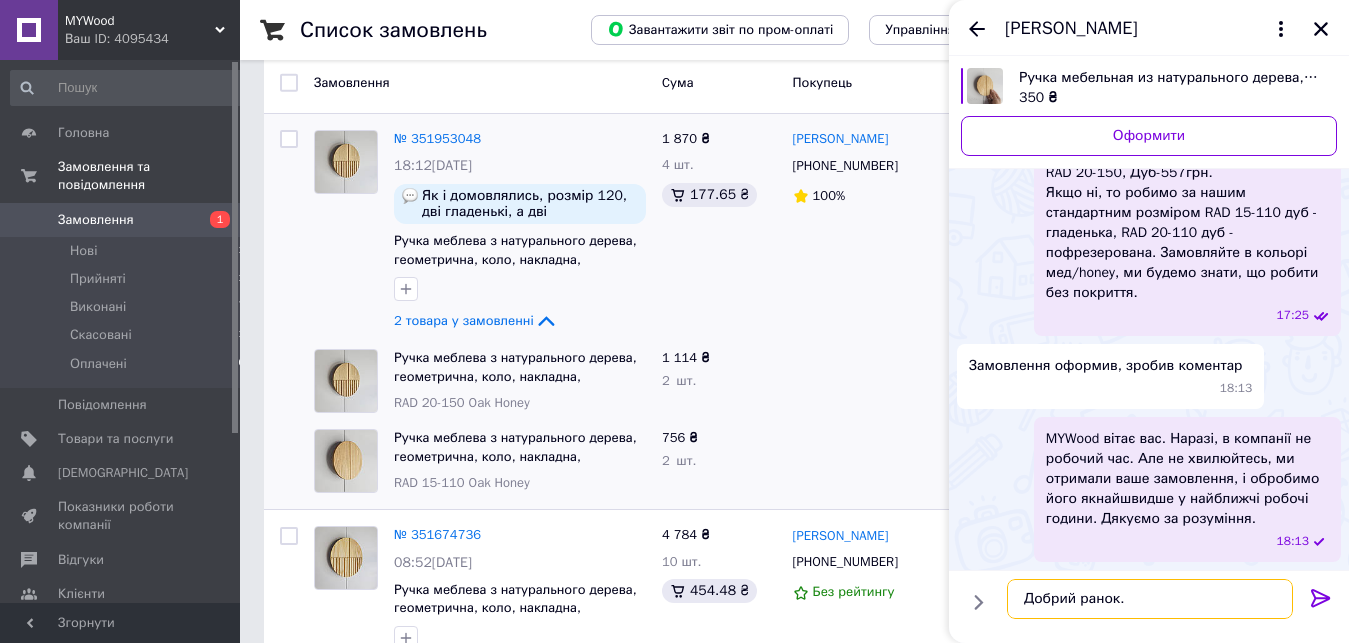 scroll, scrollTop: 1142, scrollLeft: 0, axis: vertical 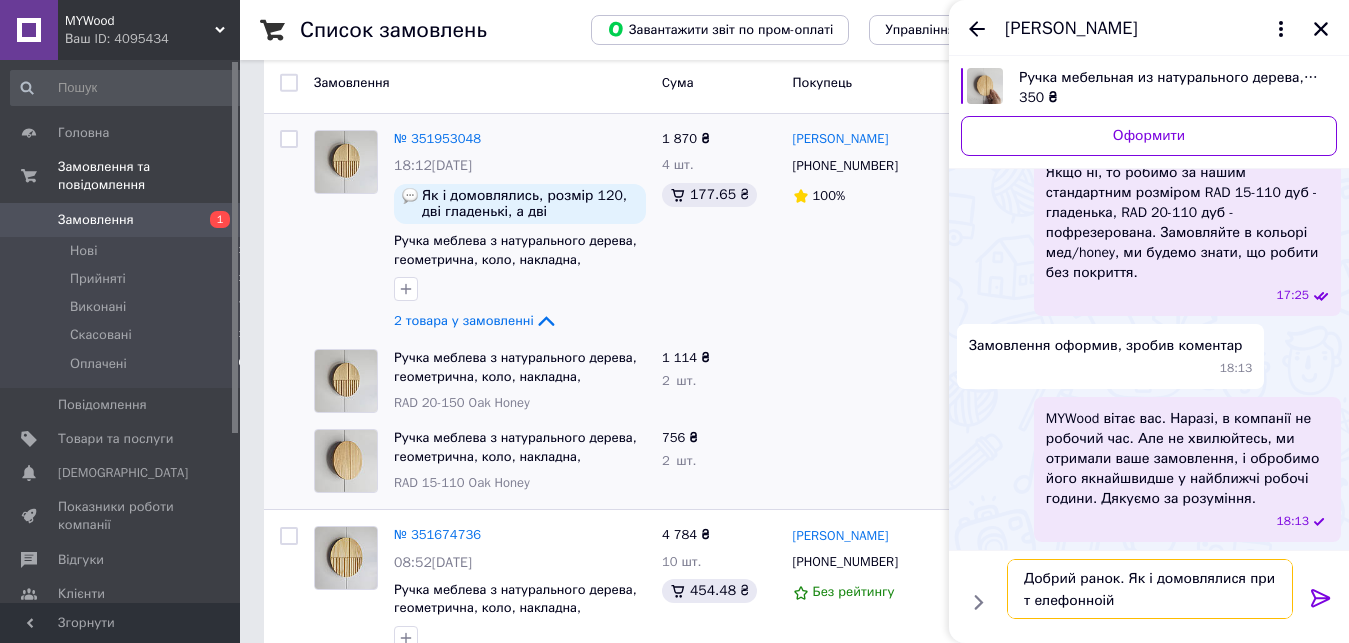 click on "Добрий ранок. Як і домовлялися при т елефонноій" at bounding box center (1150, 589) 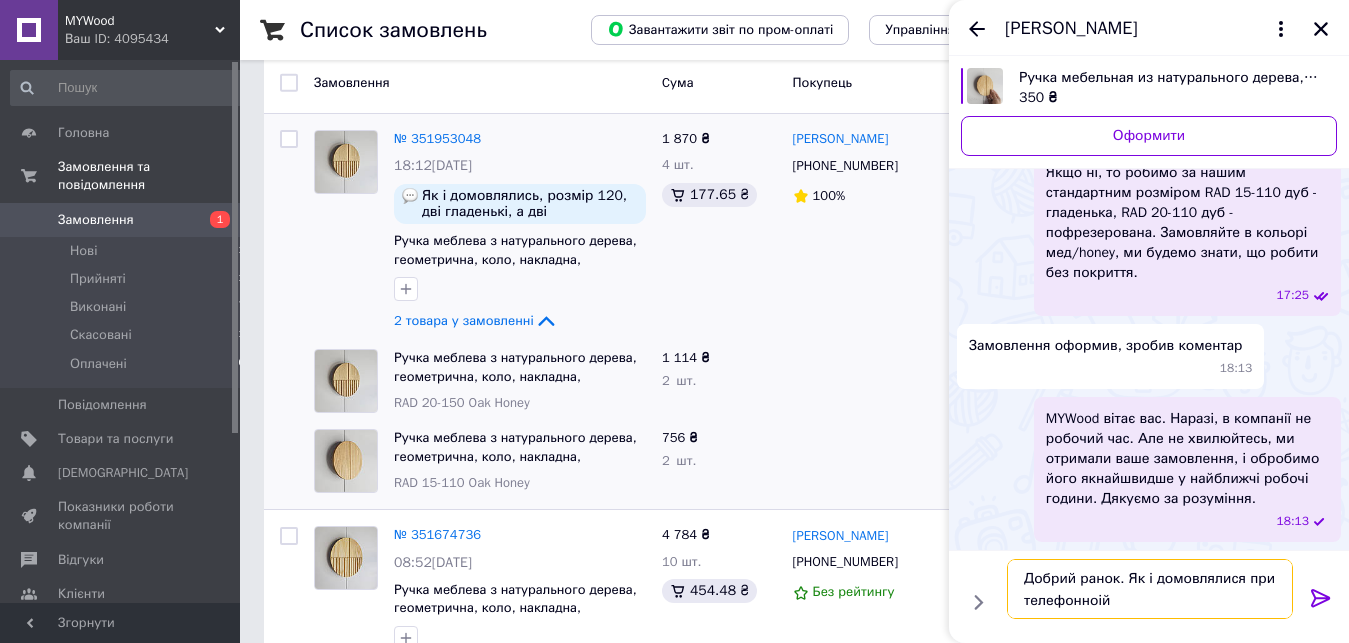 click on "Добрий ранок. Як і домовлялися при телефонноій" at bounding box center (1150, 589) 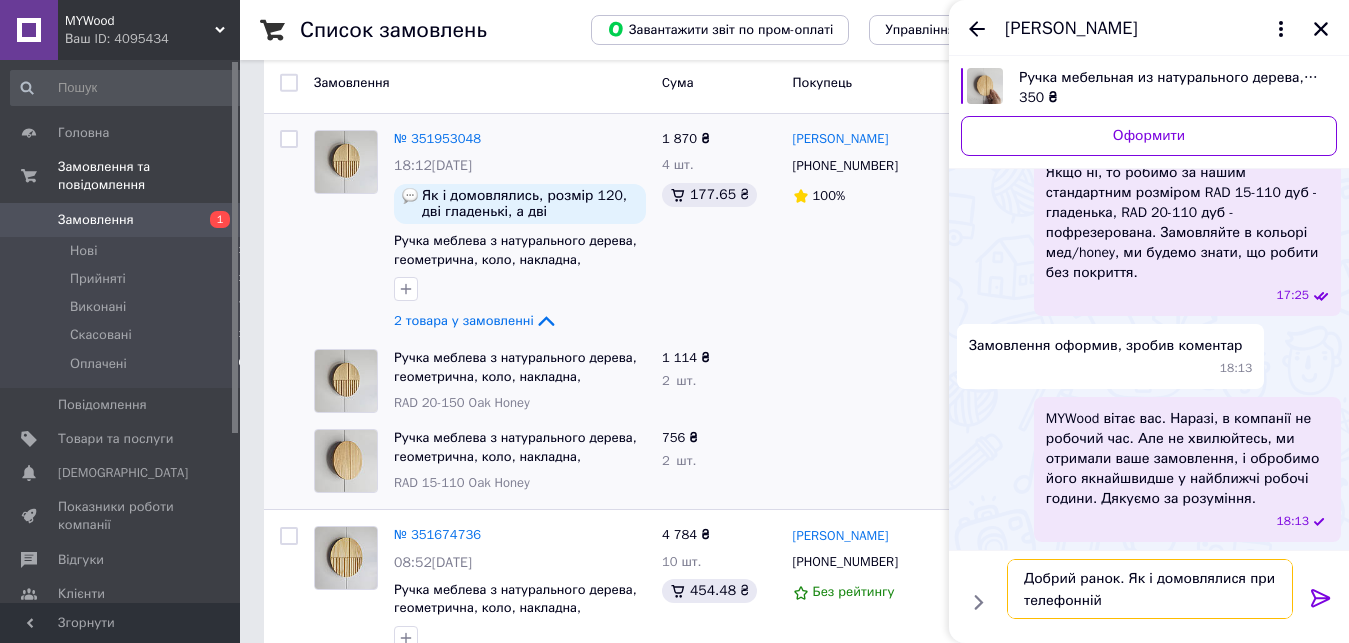 click on "Добрий ранок. Як і домовлялися при телефонній" at bounding box center (1150, 589) 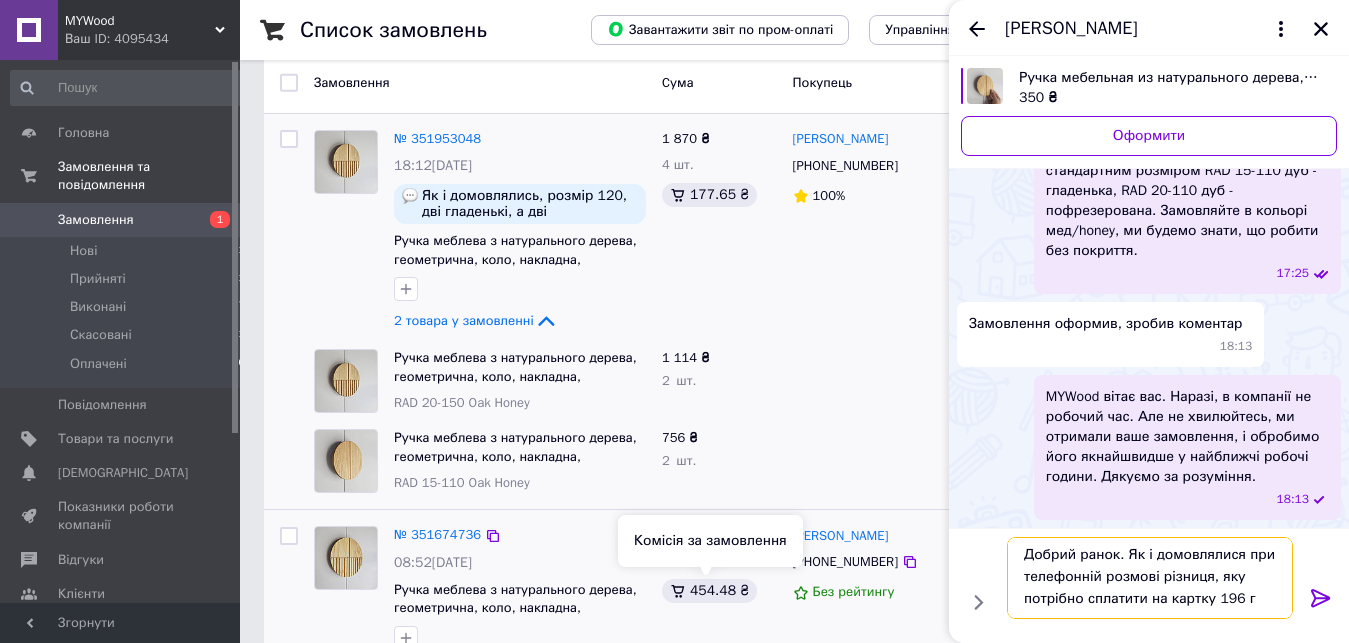 scroll, scrollTop: 2, scrollLeft: 0, axis: vertical 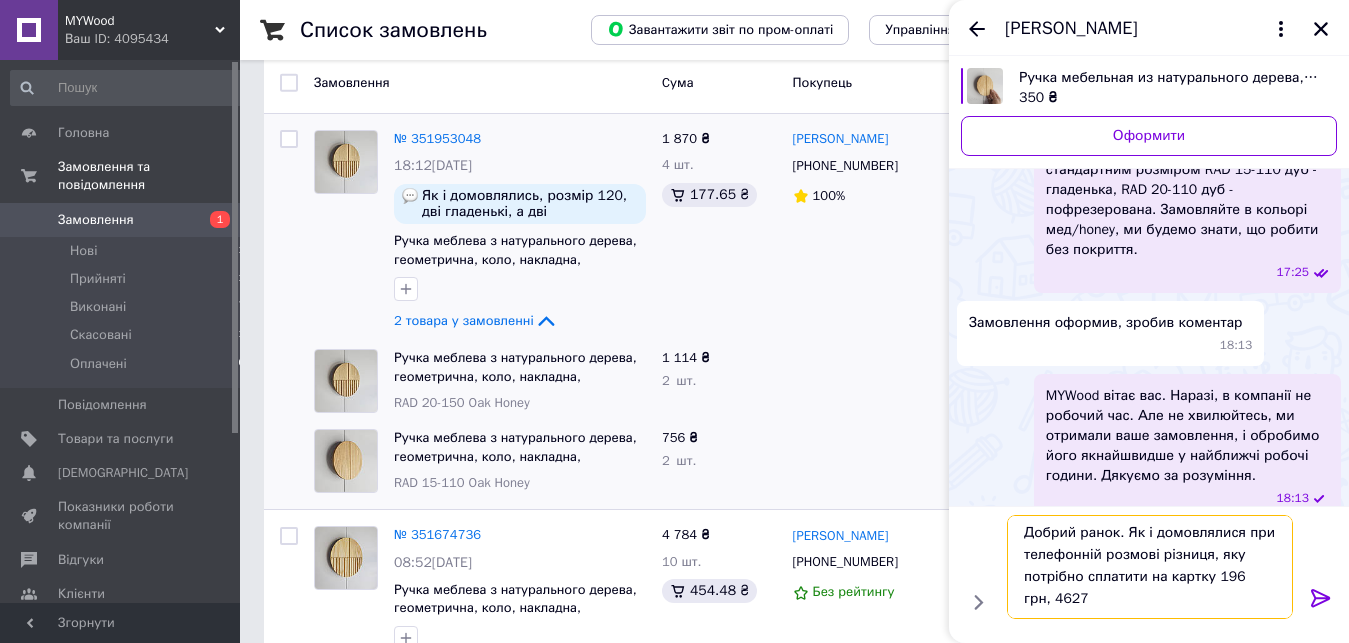 drag, startPoint x: 1116, startPoint y: 599, endPoint x: 1022, endPoint y: 527, distance: 118.40608 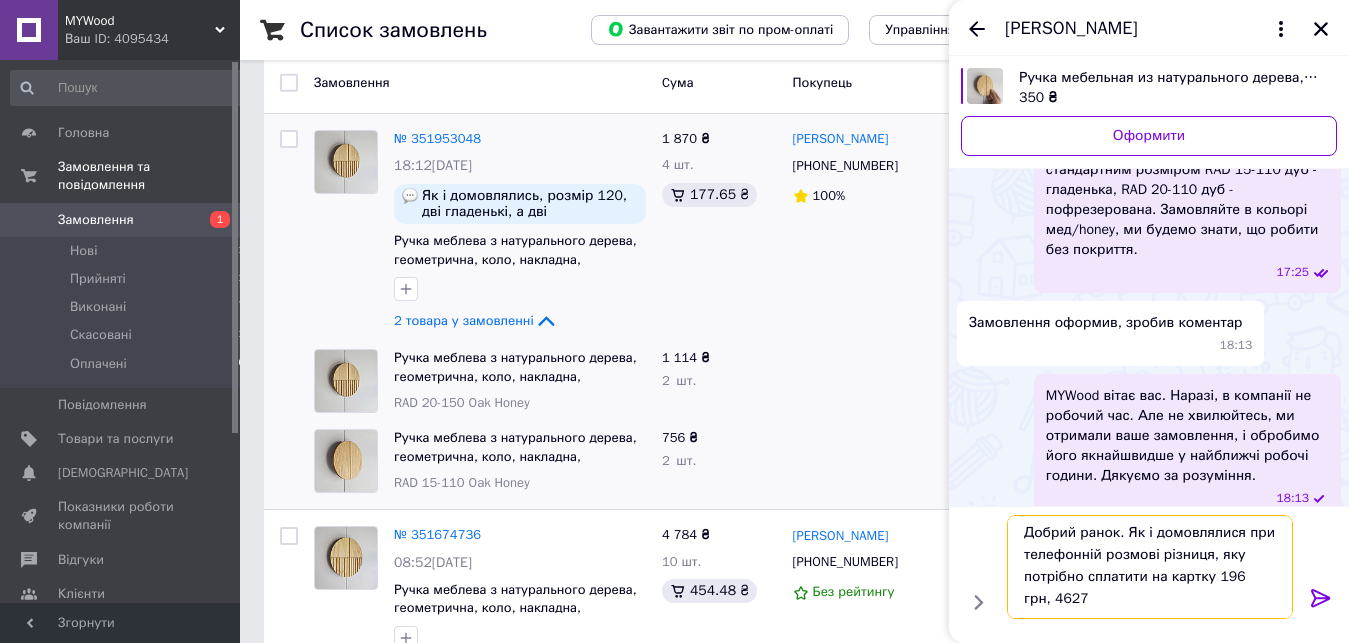 type on "Добрий ранок. Як і домовлялися при телефонній розмові різниця, яку потрібно сплатити на картку 196 грн, 4627" 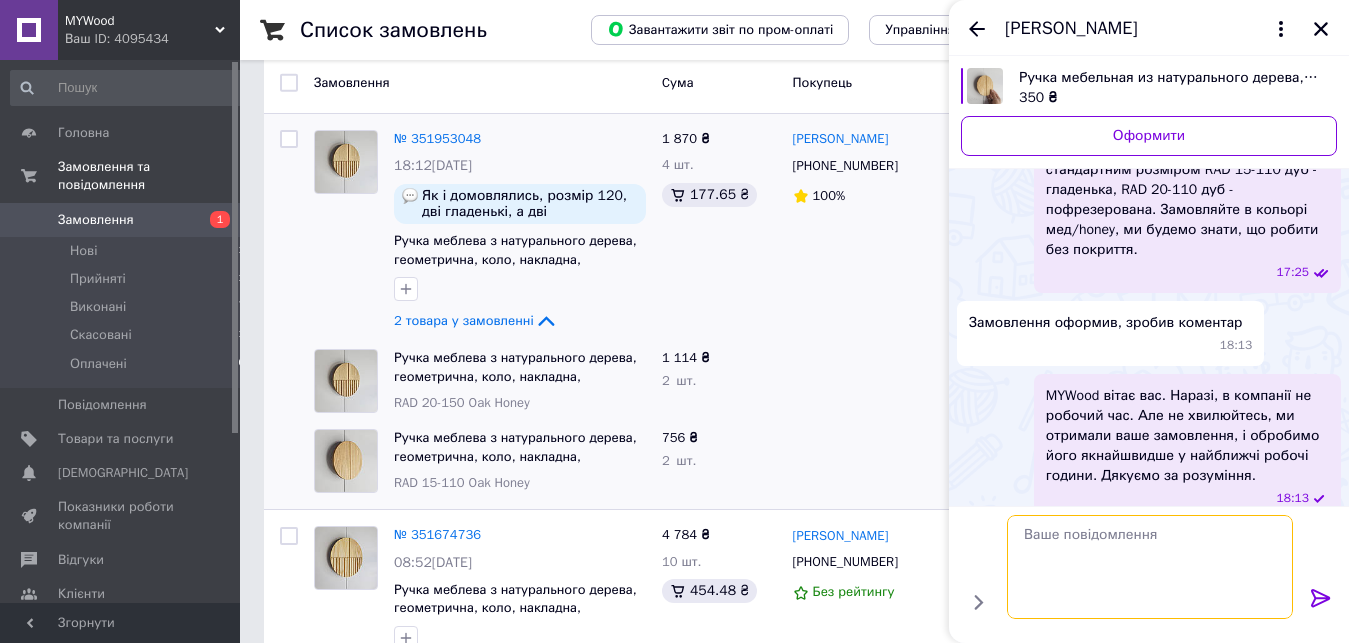 scroll, scrollTop: 0, scrollLeft: 0, axis: both 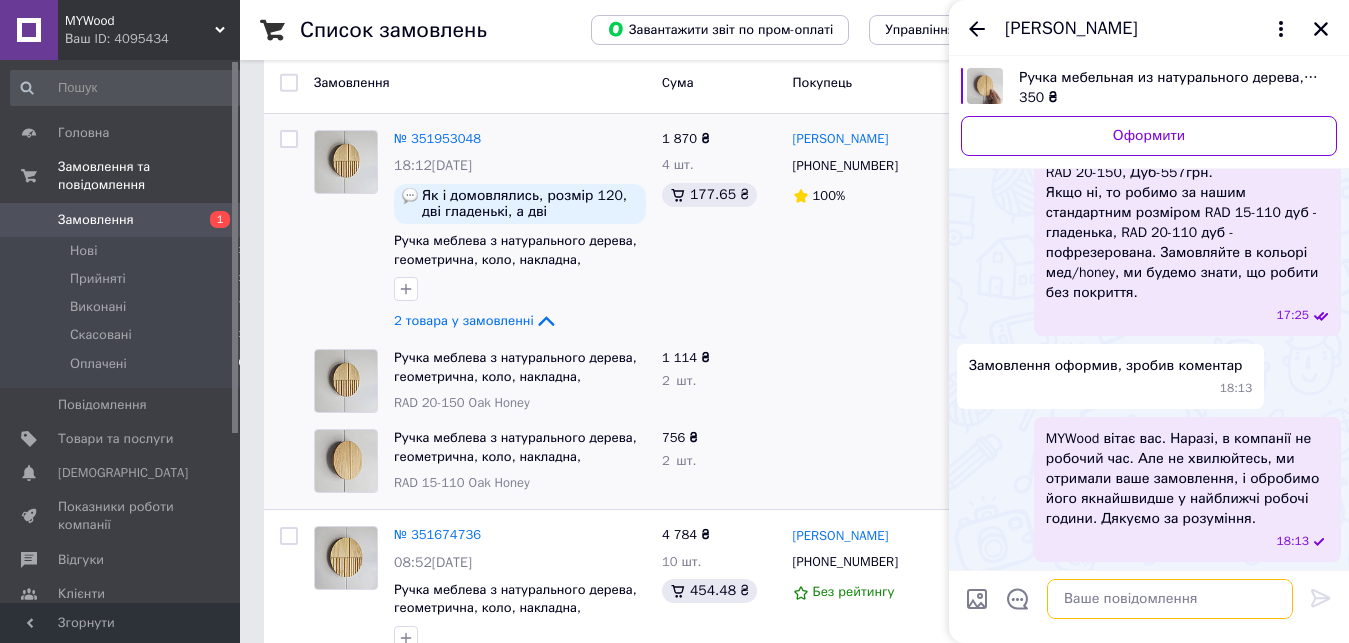 type 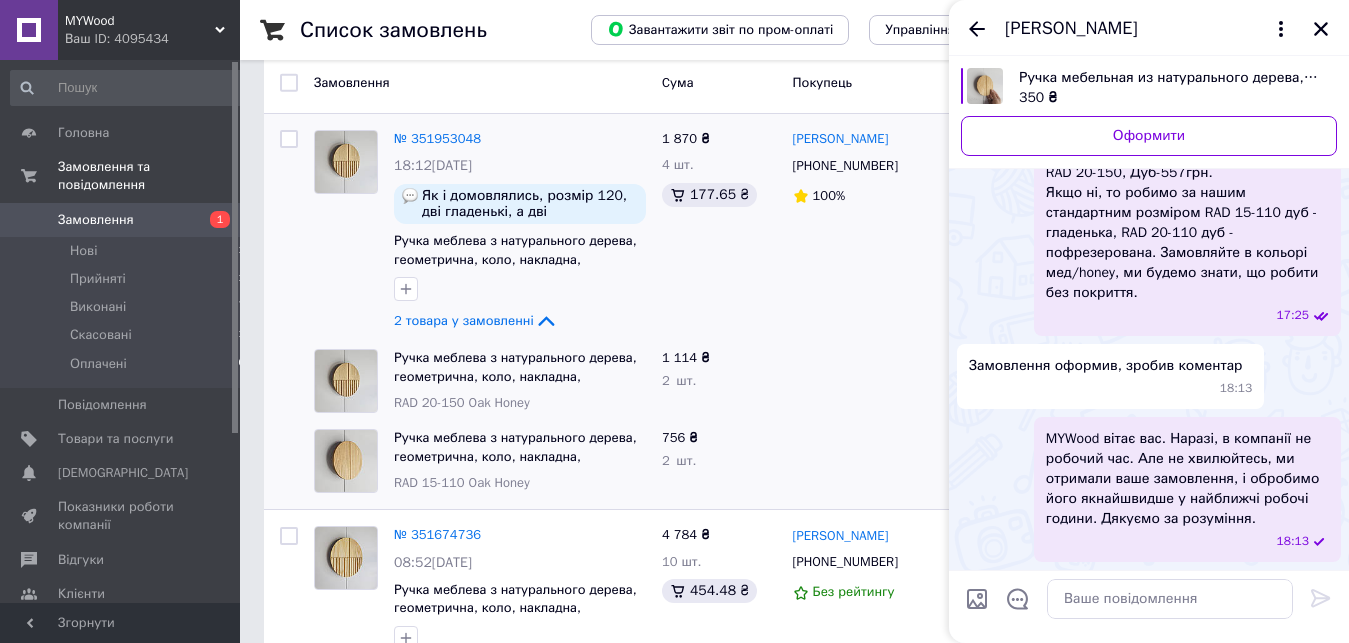 click on "Ручка мебельная из натурального дерева, геометрическая, круг, накладная, дизайнерская RAD 20-76 Дуб, Мёд 346 ₴ Оформити Добрий день! Цікавлять ручки Рад 20/110. Чи можуть вони бути без покриття, щоб я пофарбував під колір дуб натуральний? 15:03 І ще питання, чи можуть бути такі ручки по дві в парі роділені по жовтій лінії, як я намалював? 15:06 15:06 Добрий день. Так, можна виконати і без покриття, а також можна виконати ручки як ви намалювали 1на ручка в парі пофрезерована повністю, а друга -  гладенька. 15:27 16:21 Матеріал дуб 16:27 350 ₴ Оформити ? 16:37 16:43 17:25 18:13 18:13" at bounding box center (1149, -215) 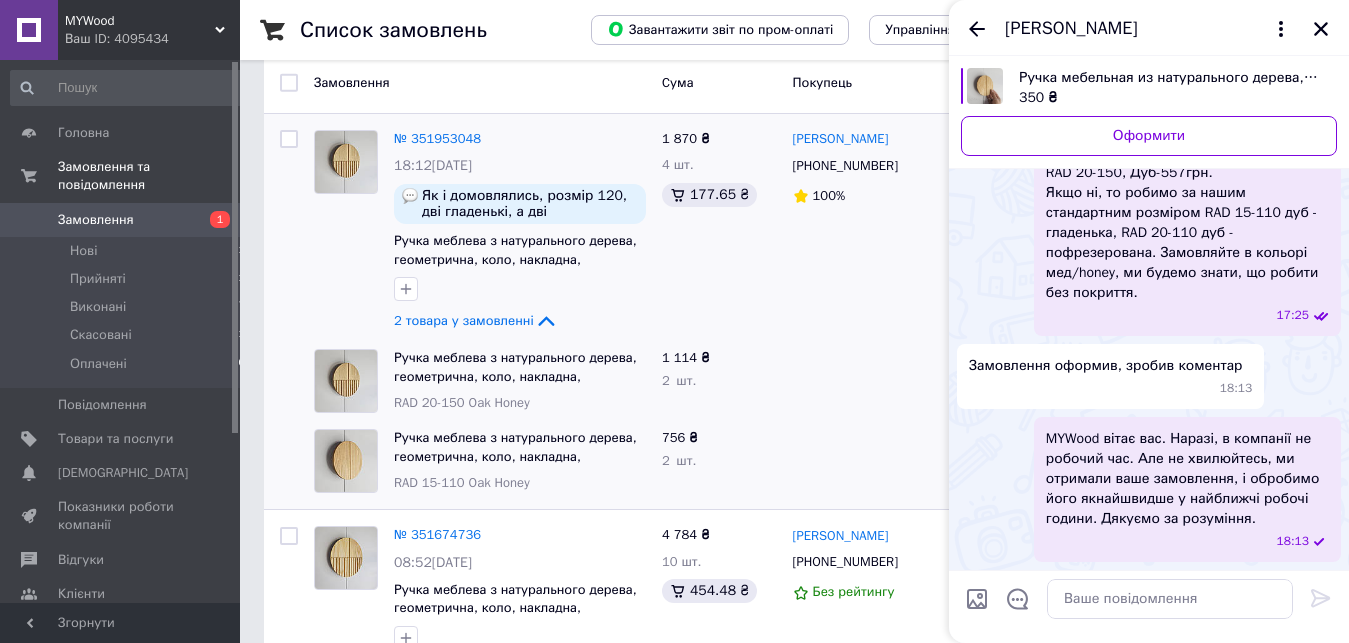 click at bounding box center (872, 381) 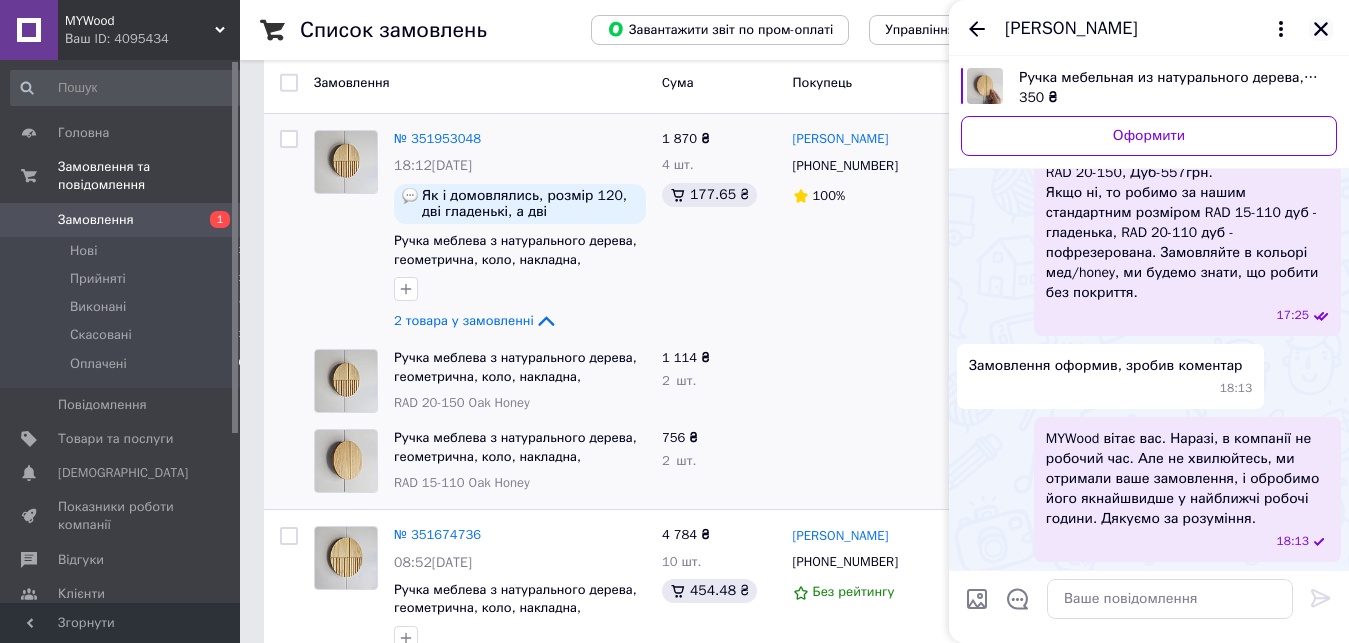 click 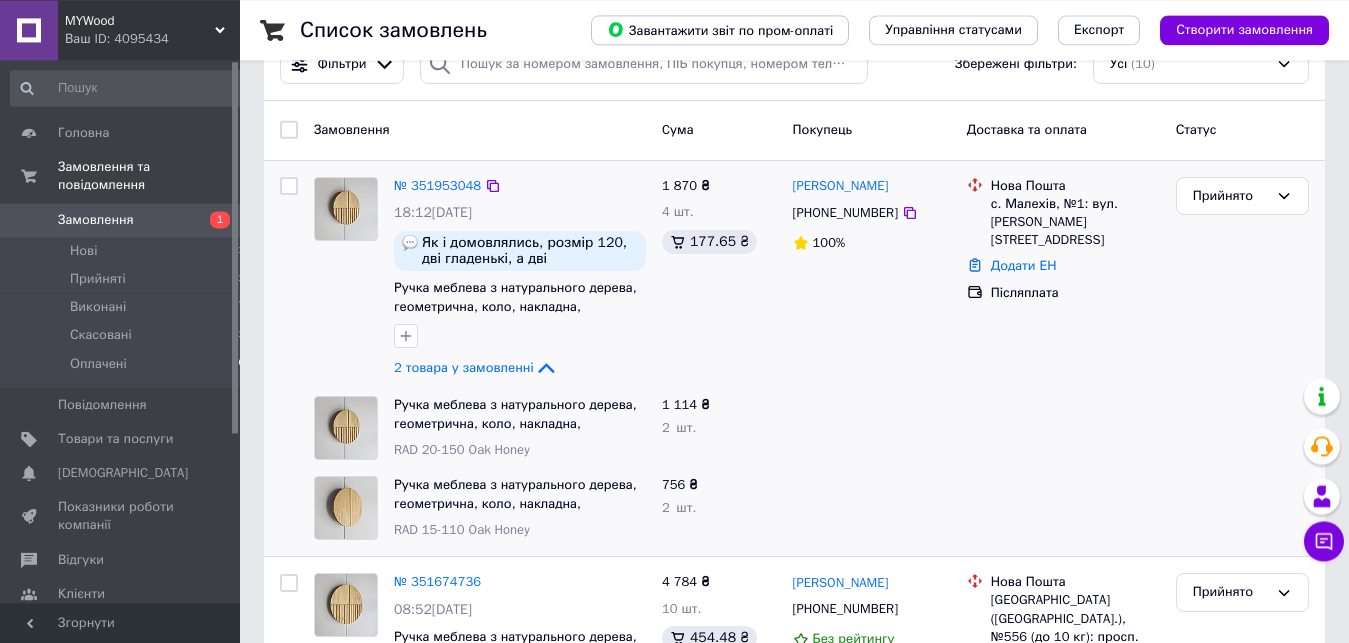 scroll, scrollTop: 0, scrollLeft: 0, axis: both 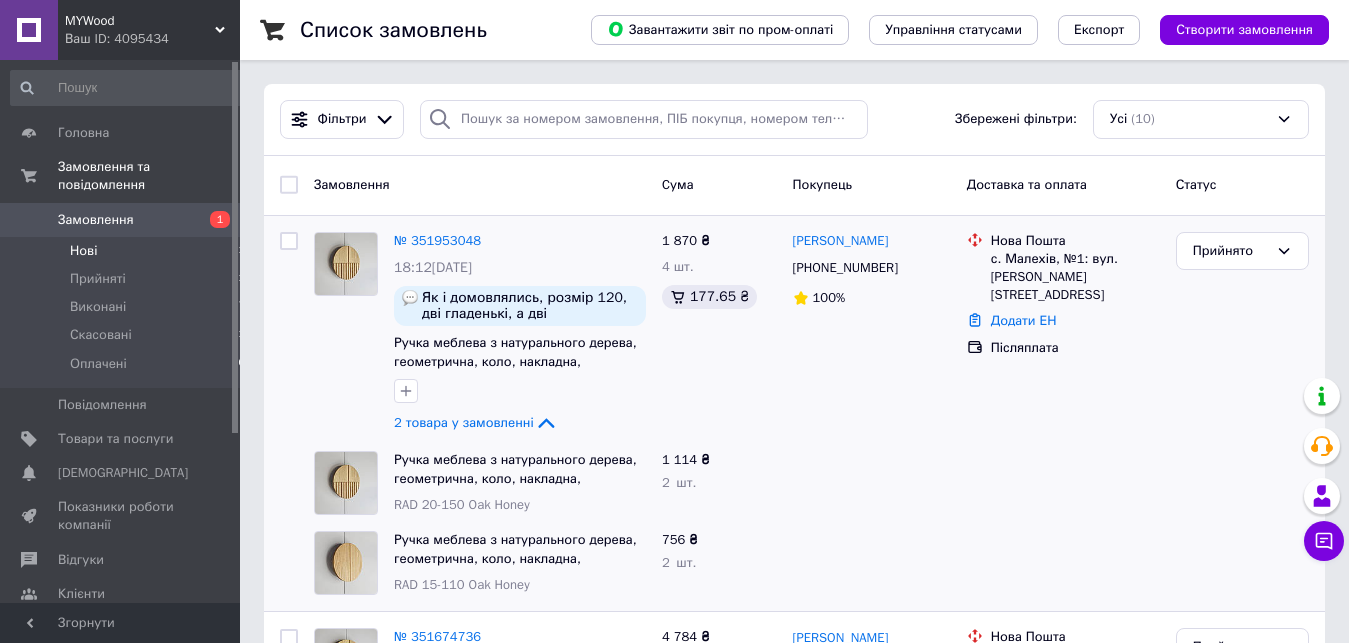 click on "Нові" at bounding box center [83, 251] 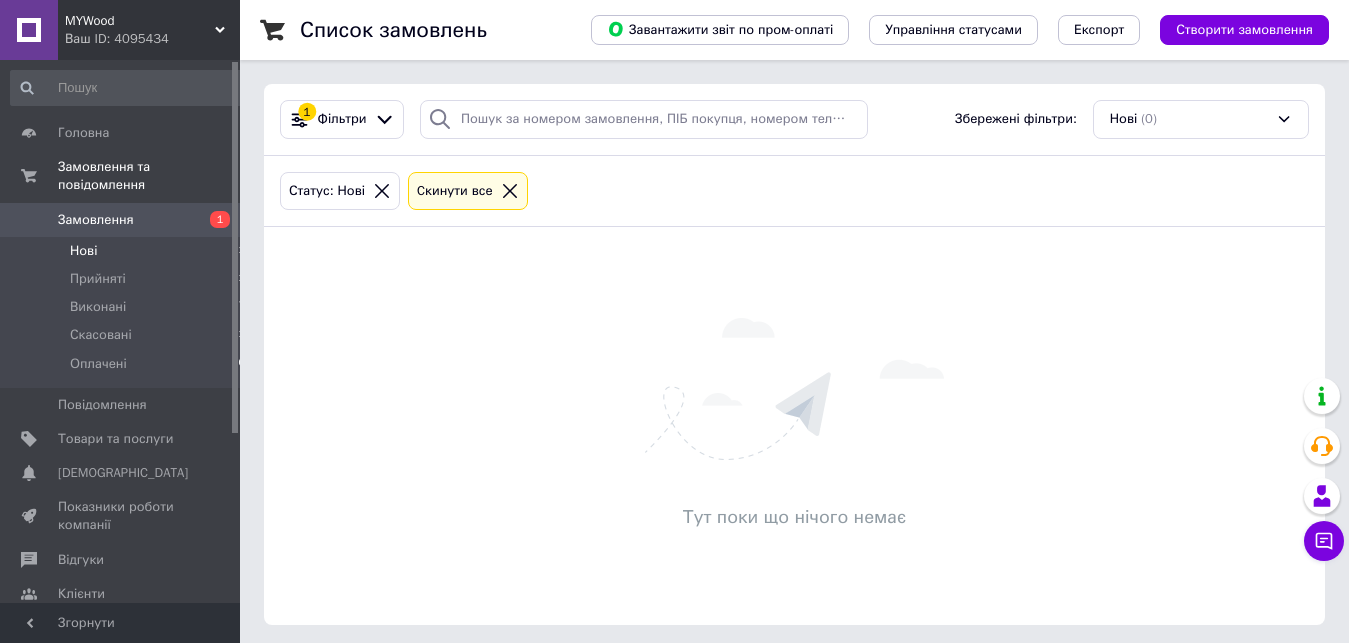 click on "Нові" at bounding box center (83, 251) 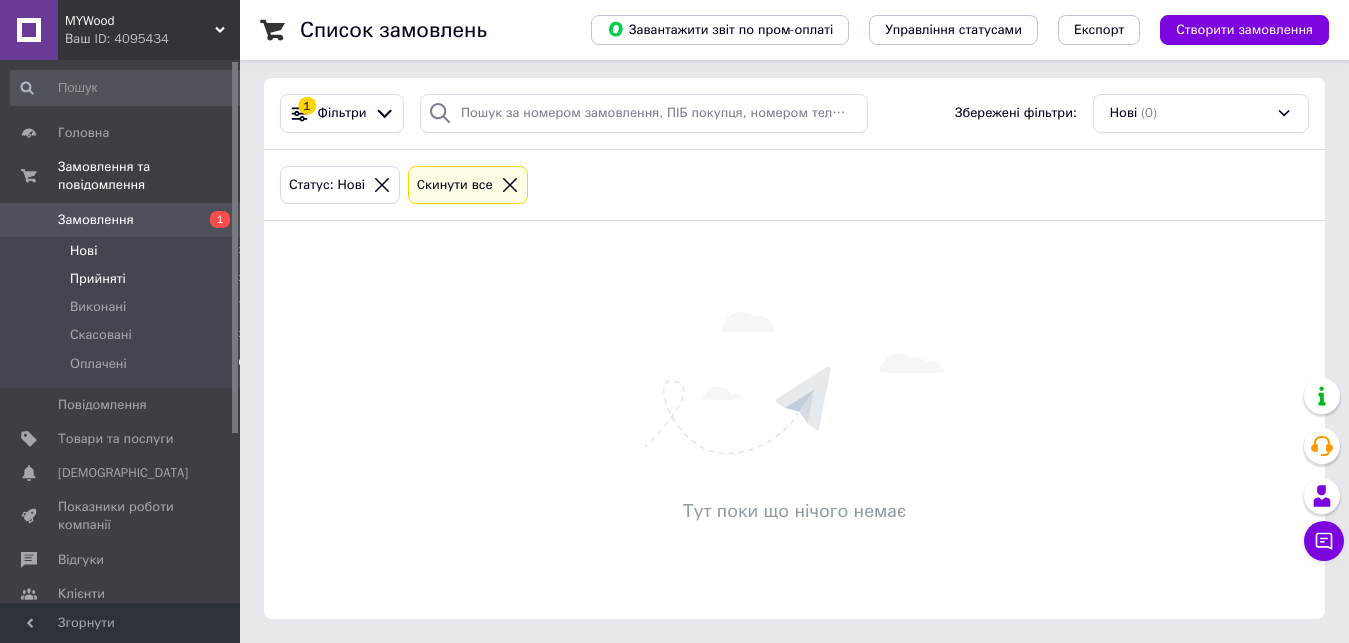 click on "Прийняті" at bounding box center (98, 279) 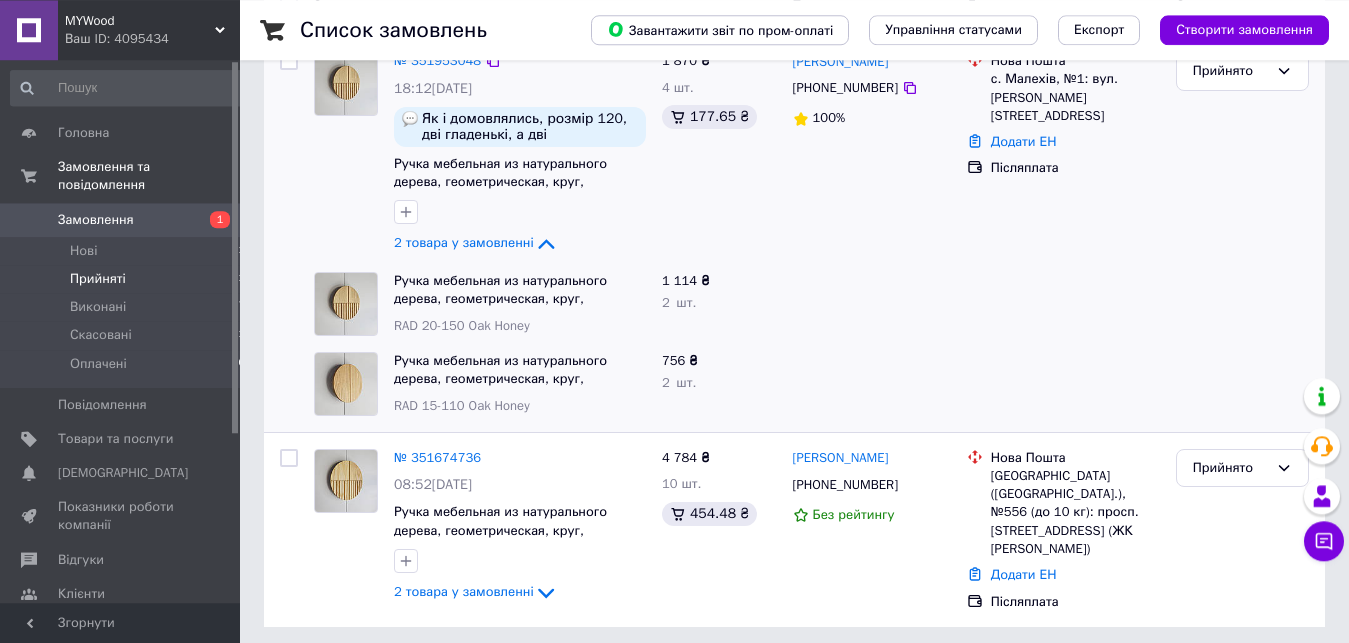 scroll, scrollTop: 253, scrollLeft: 0, axis: vertical 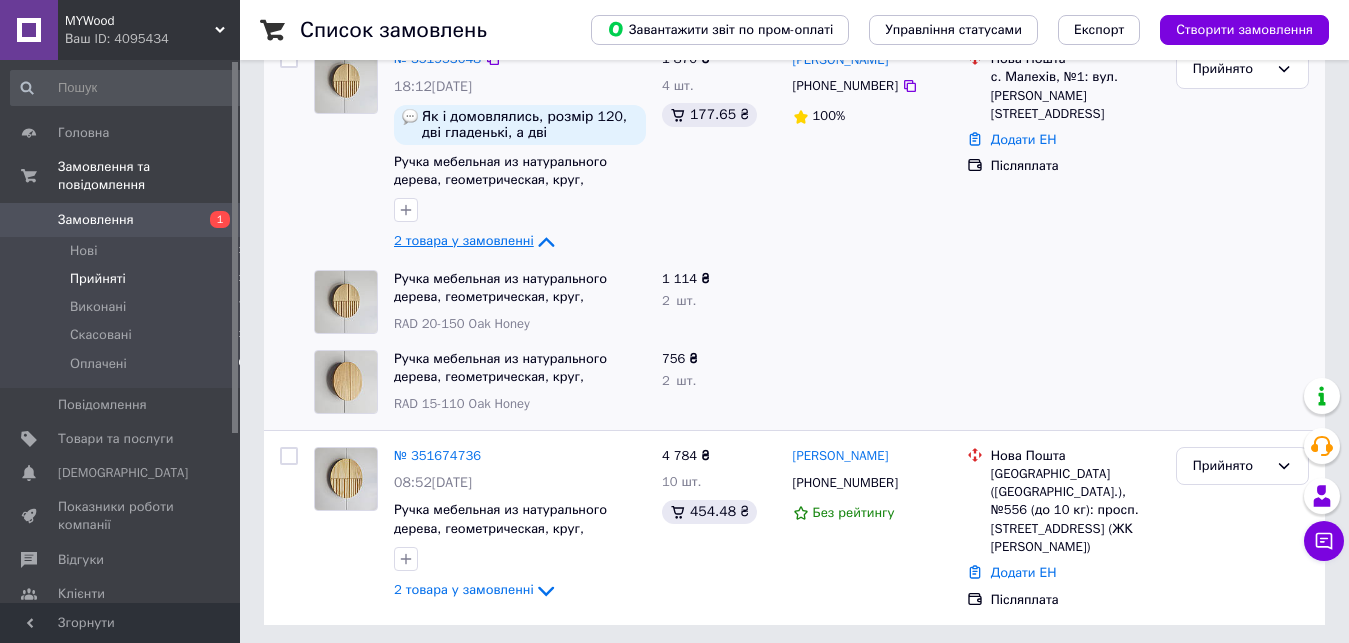 click on "2 товара у замовленні" at bounding box center (464, 241) 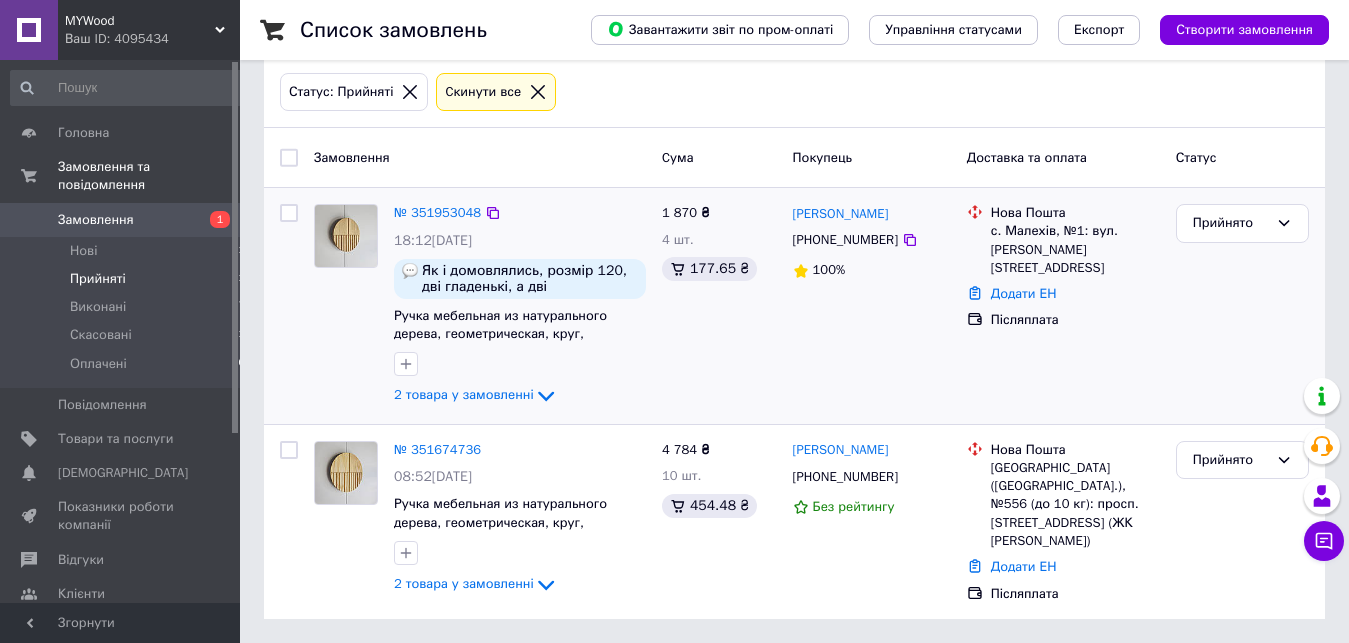 scroll, scrollTop: 93, scrollLeft: 0, axis: vertical 